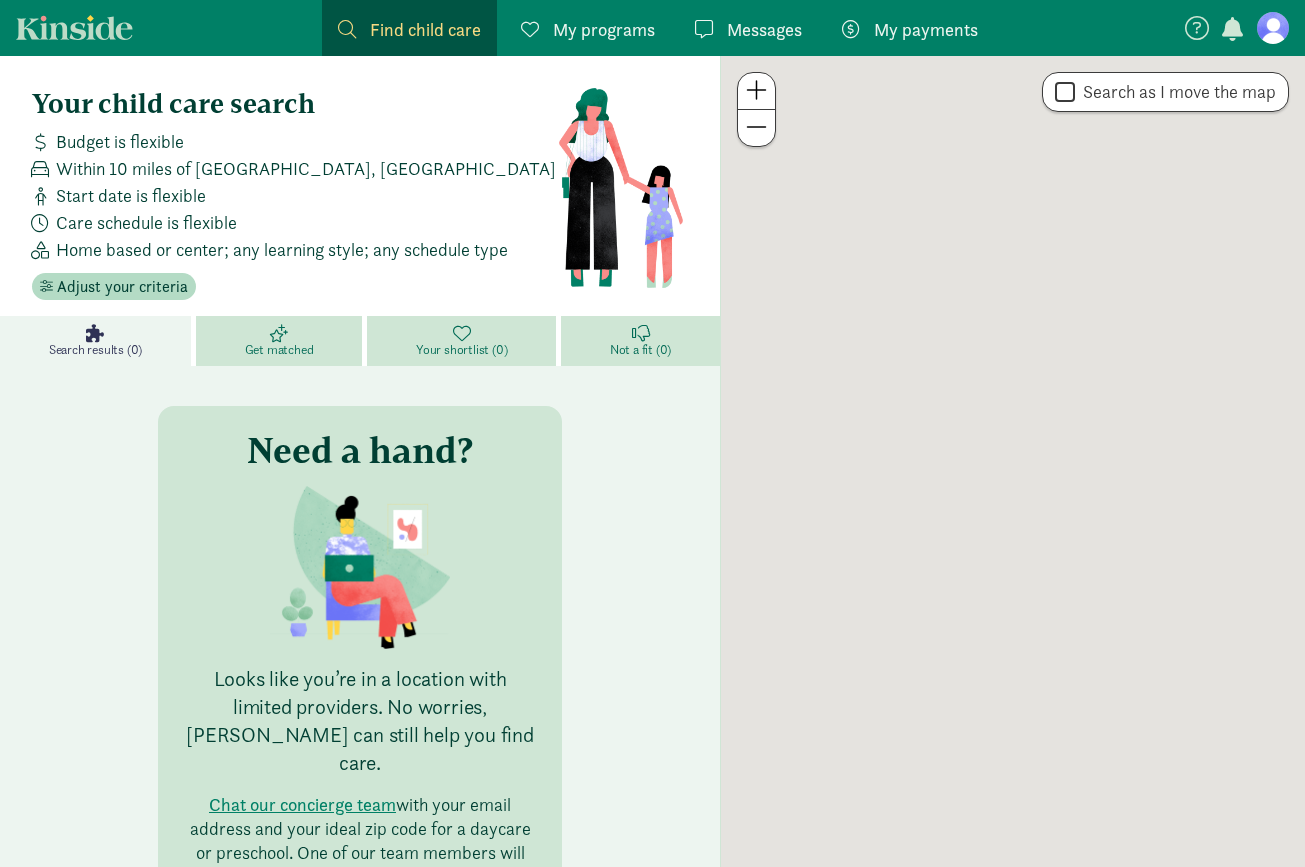 scroll, scrollTop: 0, scrollLeft: 0, axis: both 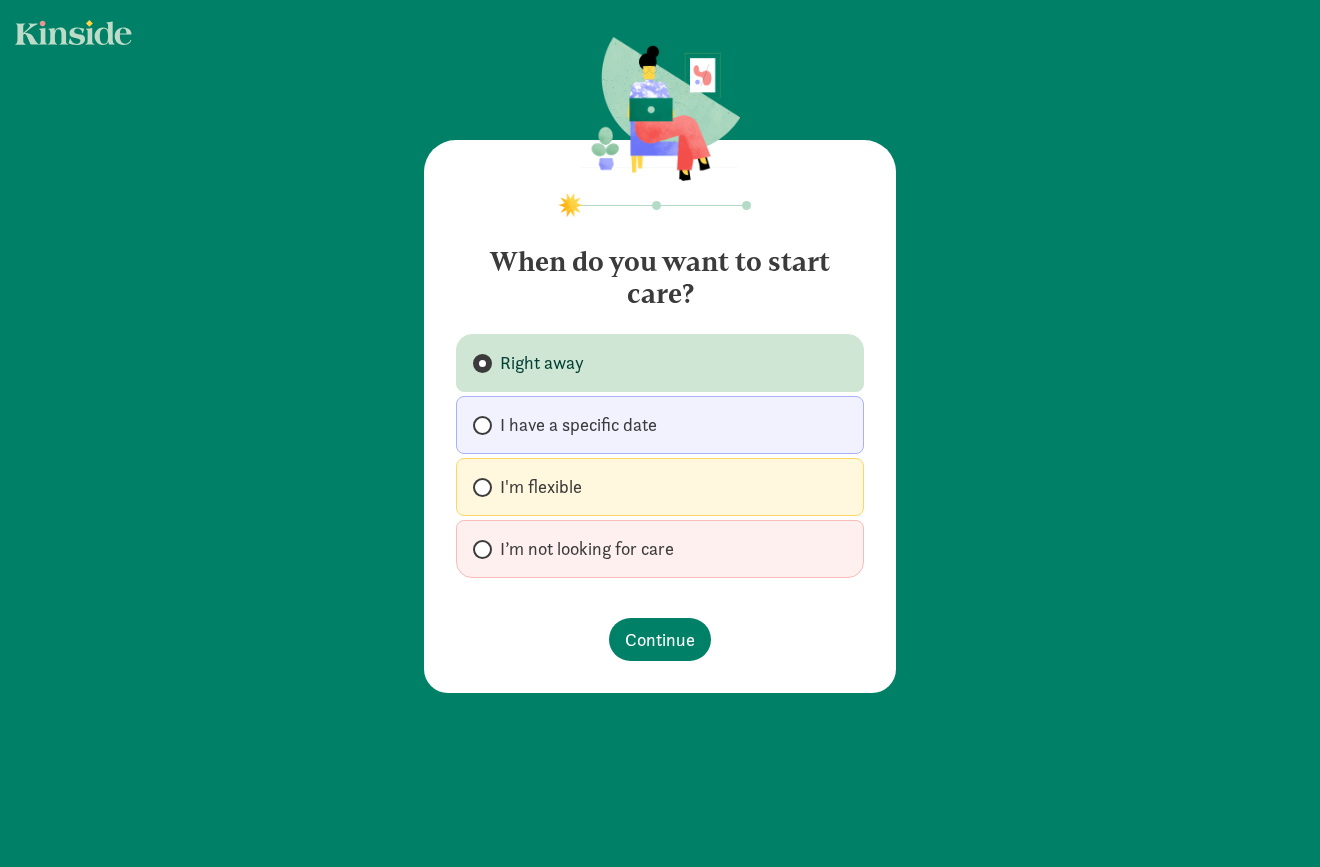 click on "I'm flexible" at bounding box center (541, 487) 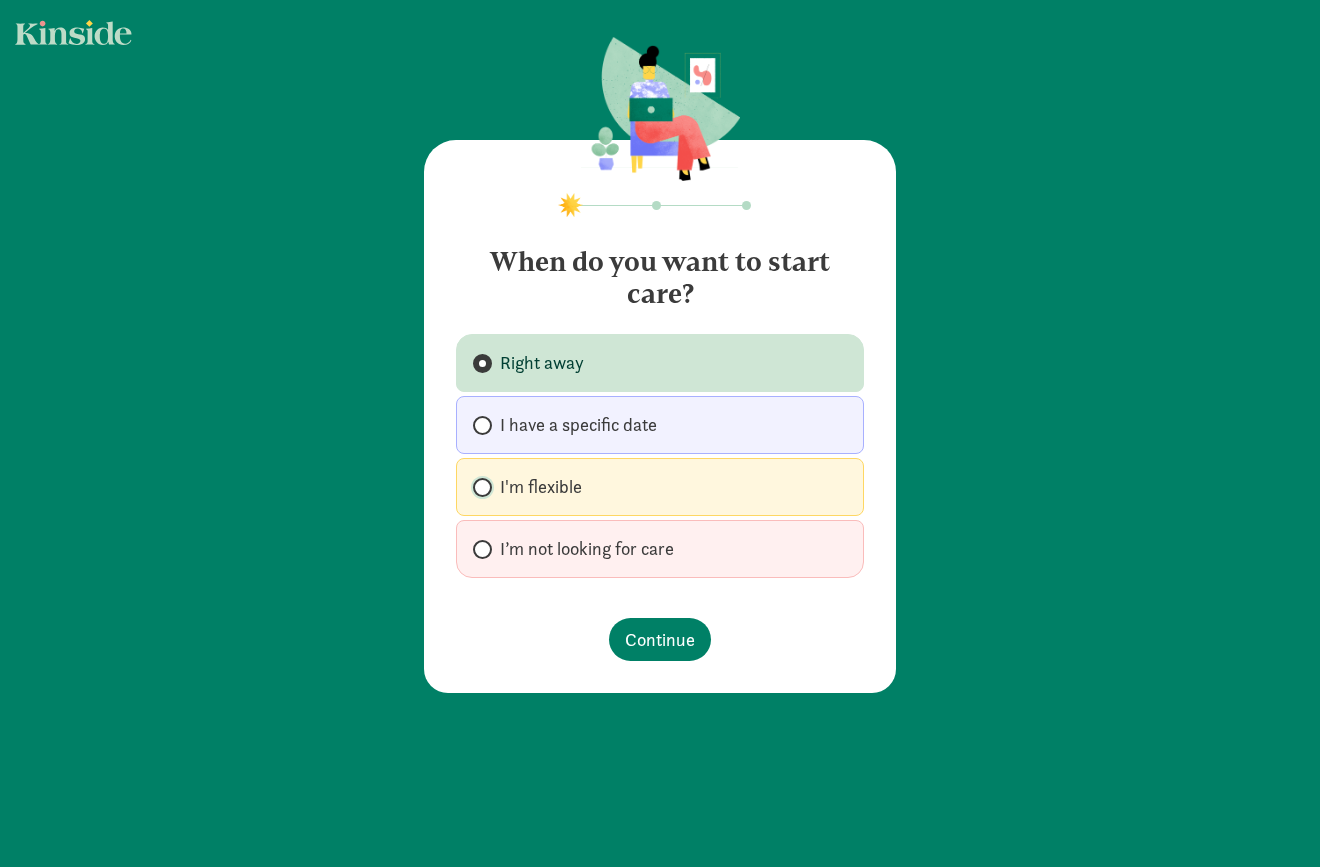 click on "I'm flexible" at bounding box center (479, 487) 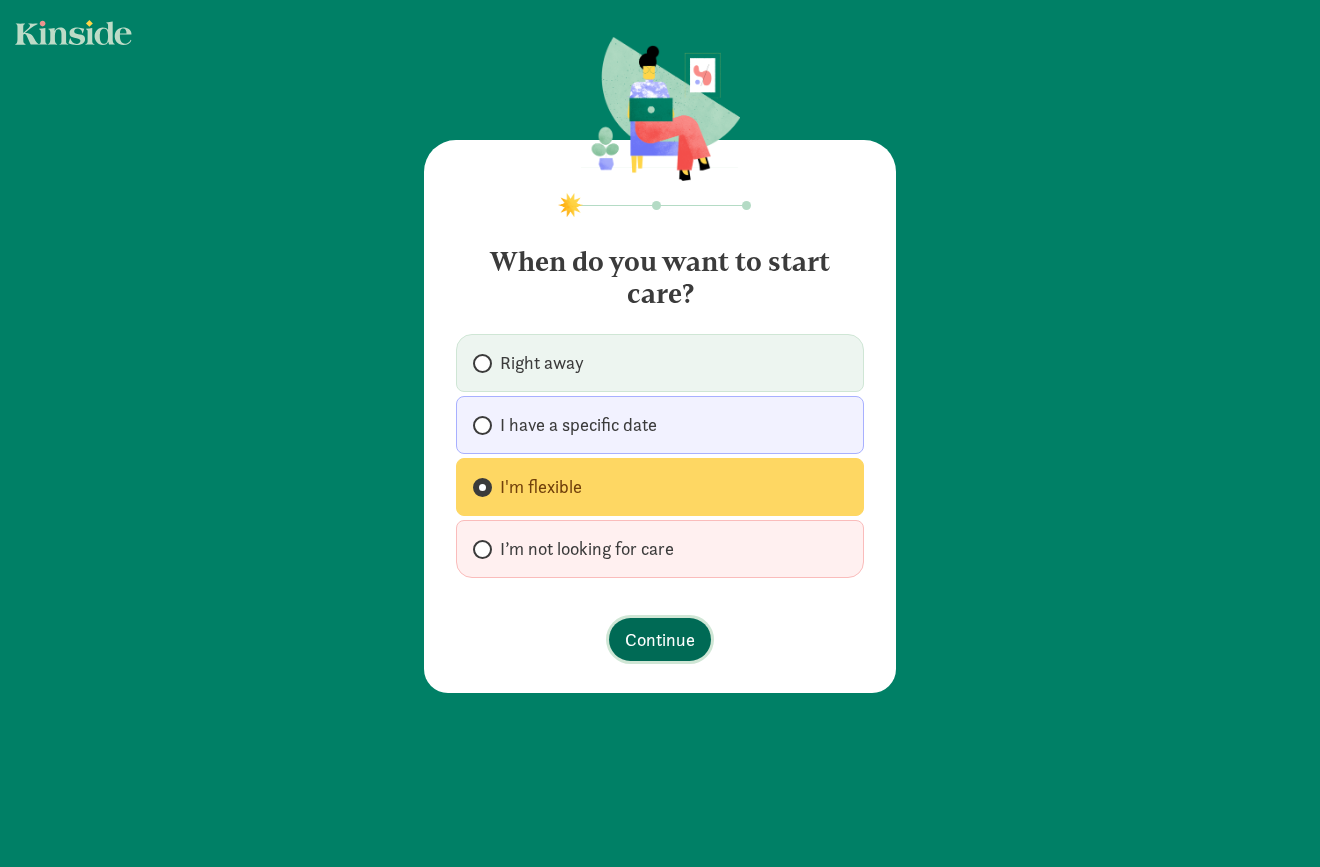 click on "Continue" at bounding box center (660, 639) 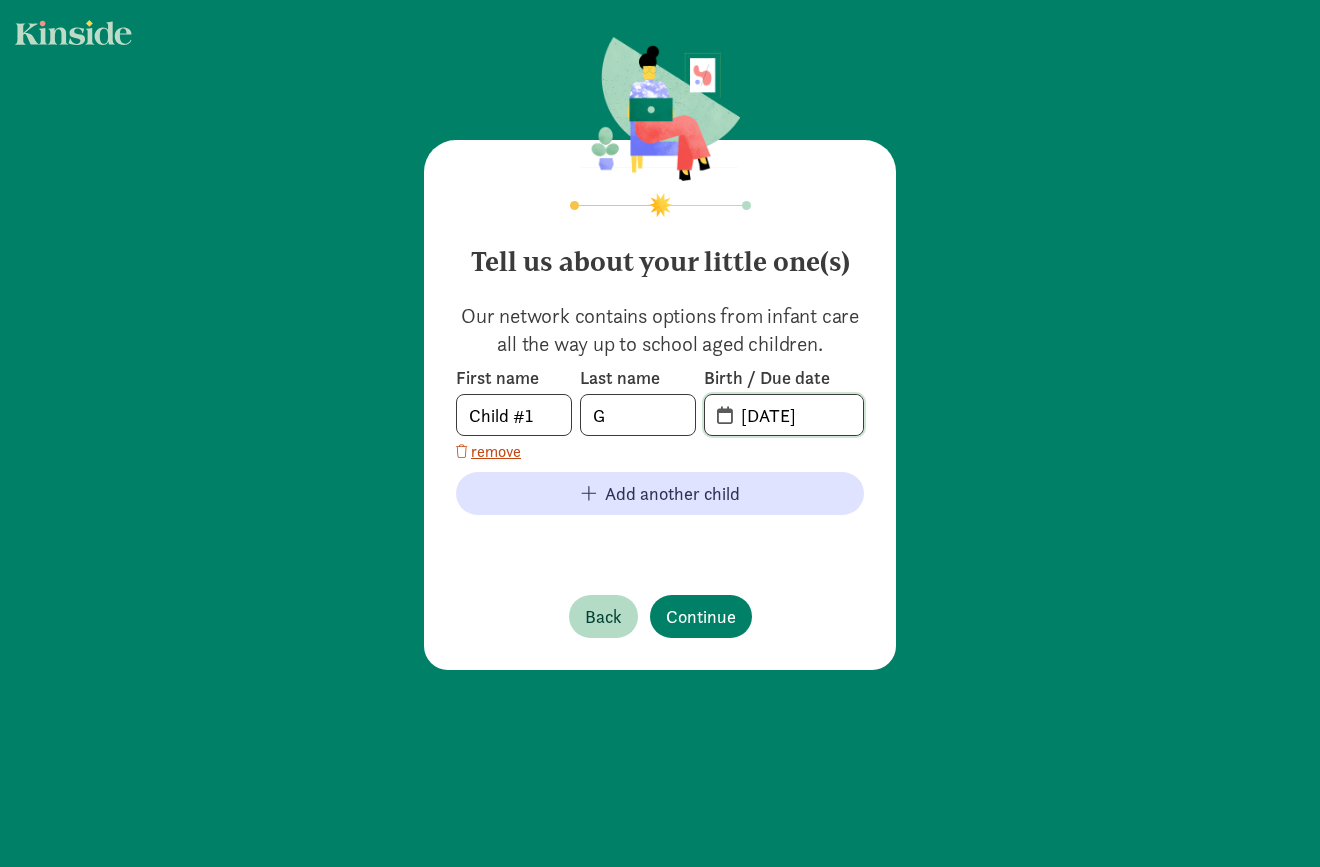 click on "[DATE]" 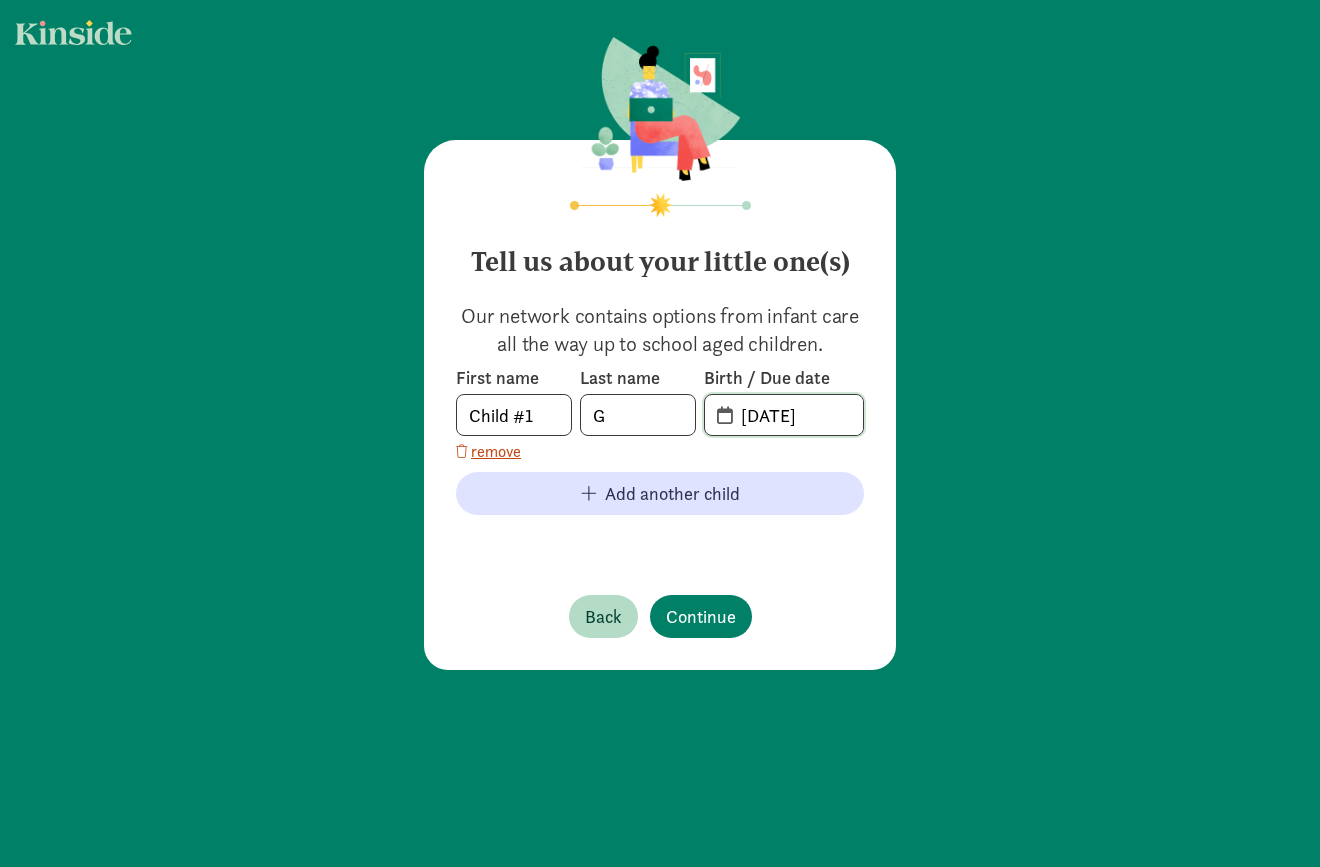 type on "[DATE]" 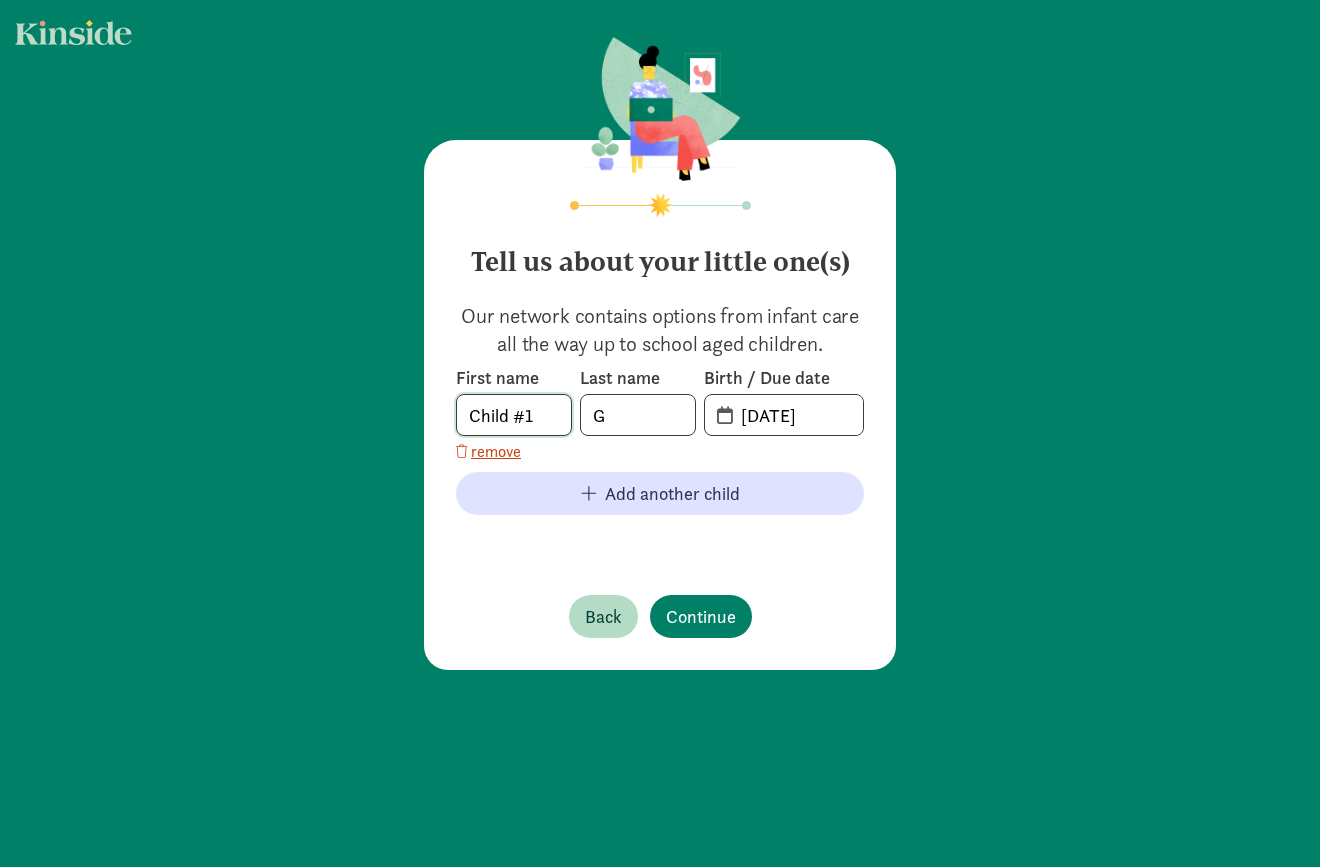 click on "Child #1" 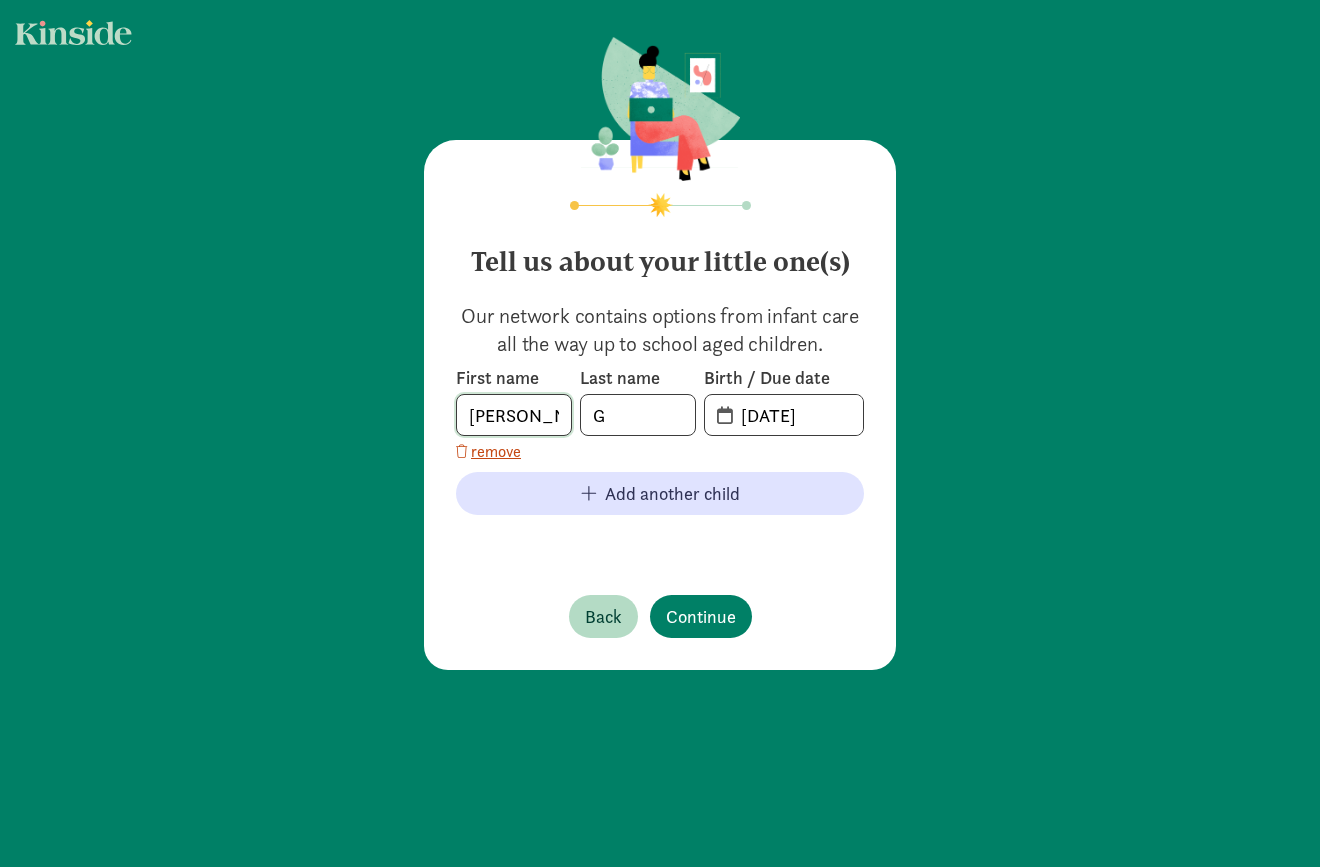 type on "[PERSON_NAME]" 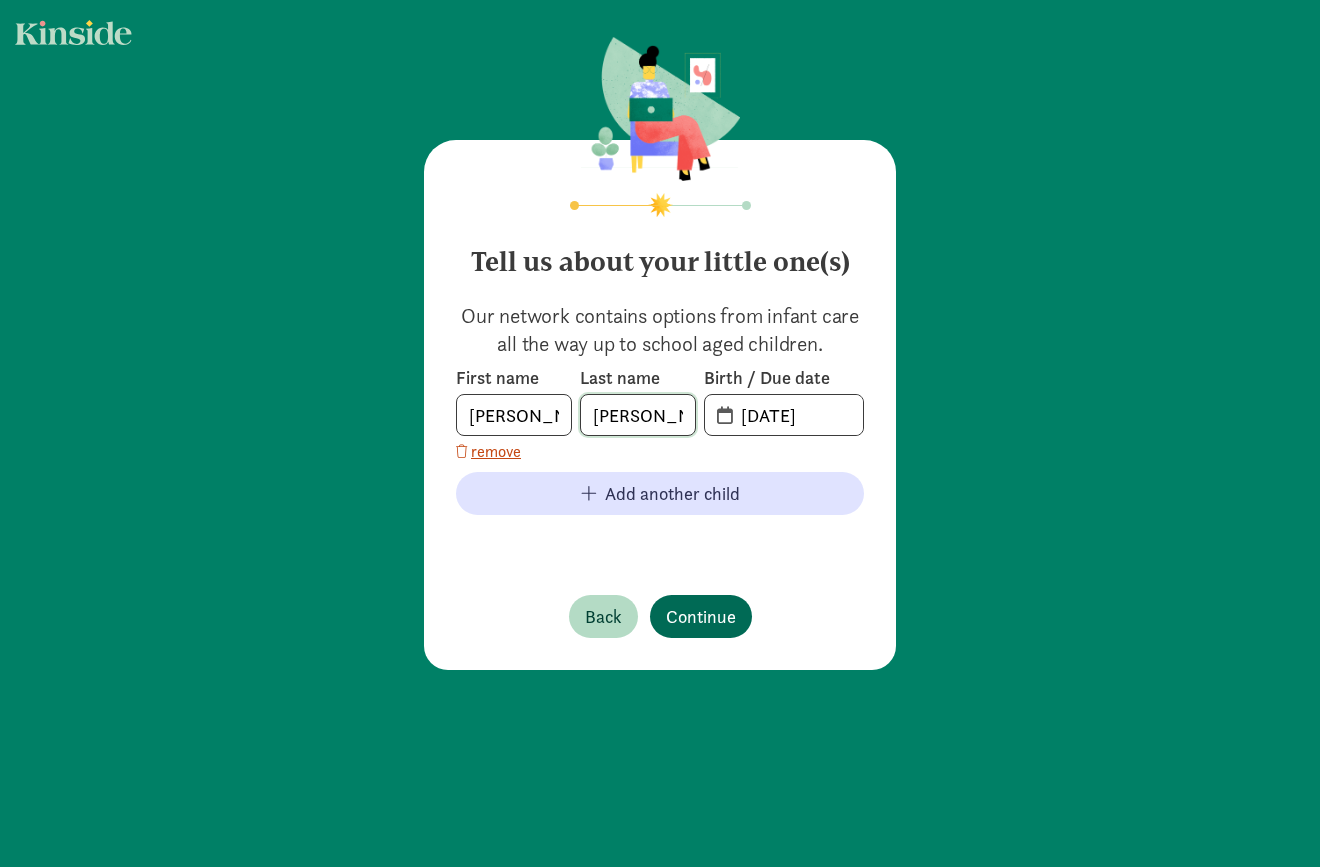 type on "[PERSON_NAME]" 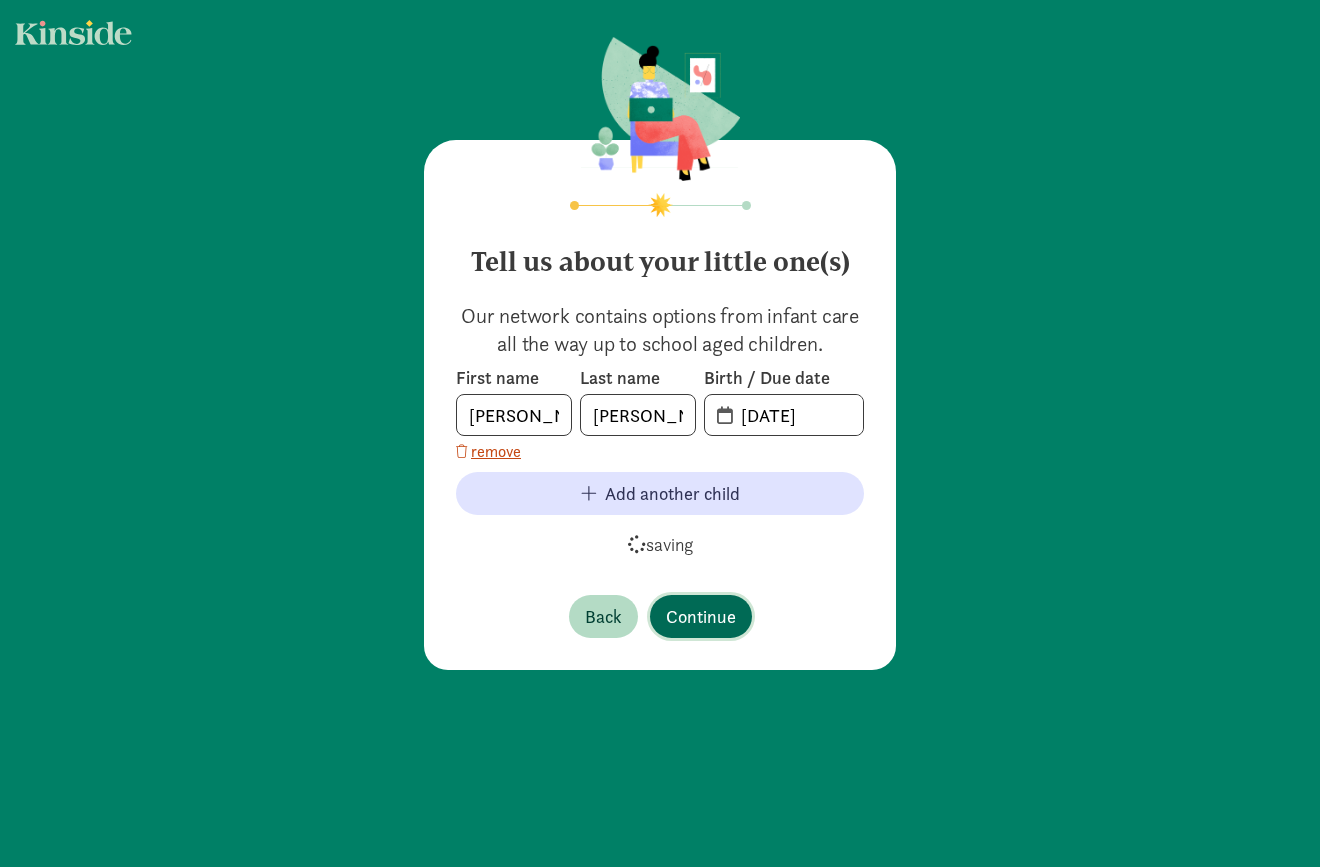 click on "Continue" at bounding box center [701, 616] 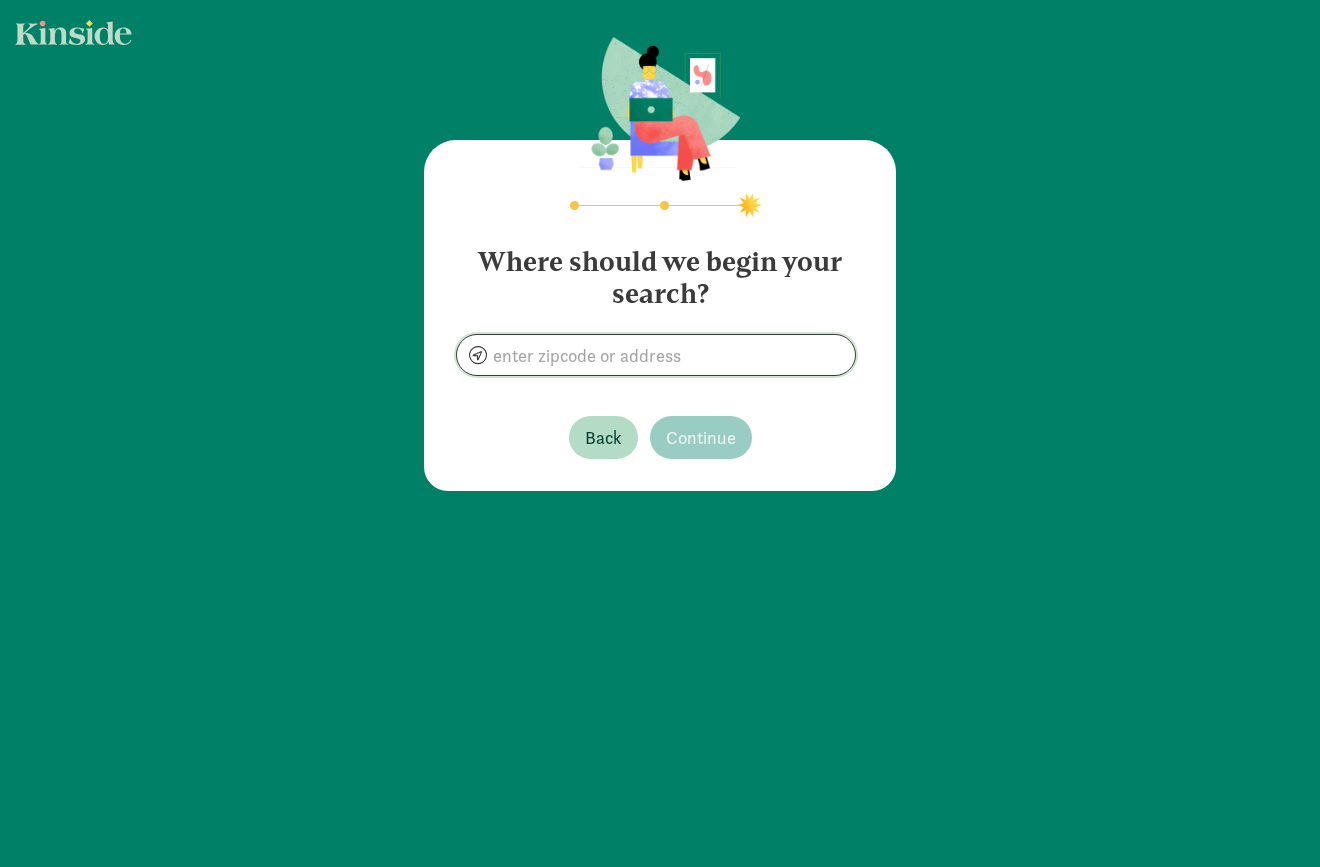 click 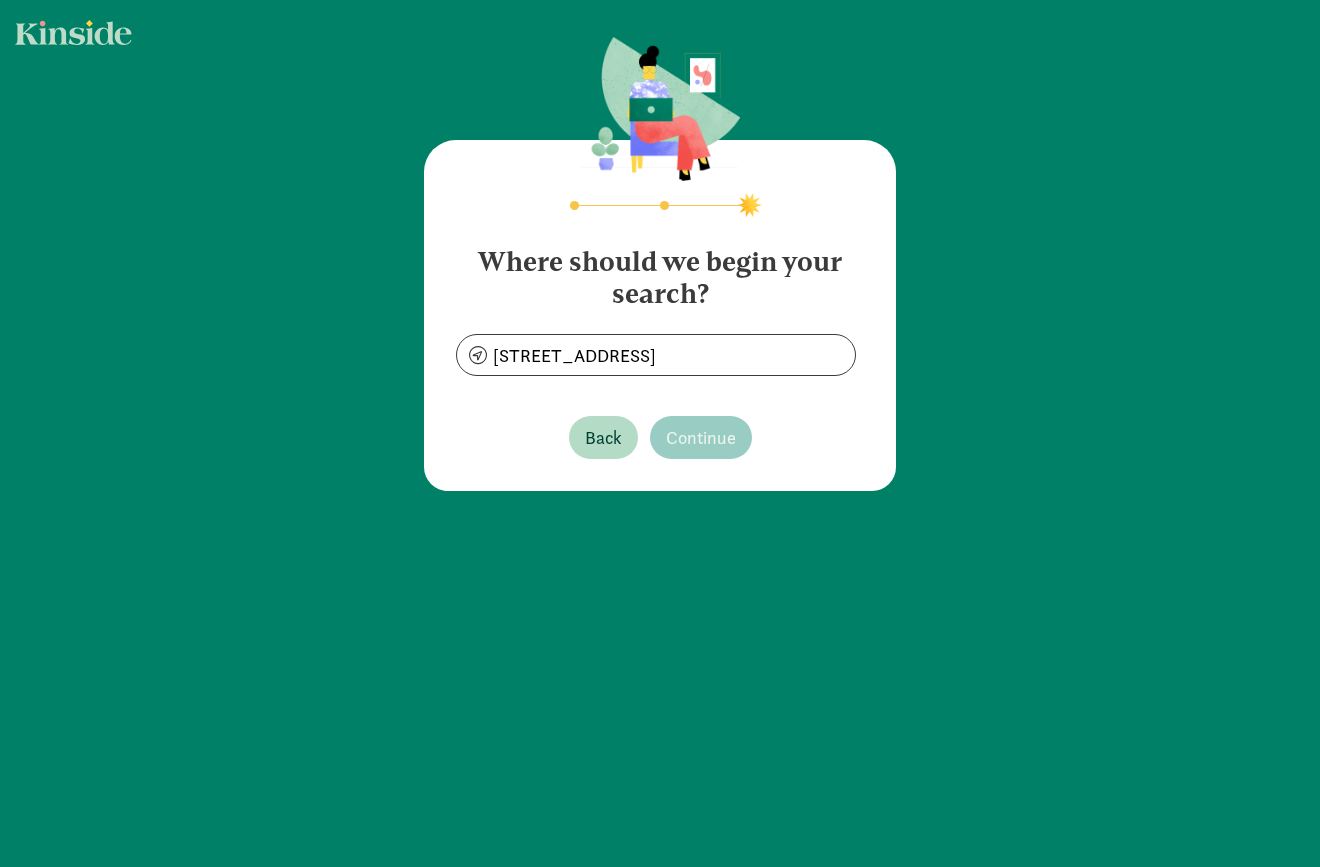 type on "[STREET_ADDRESS]" 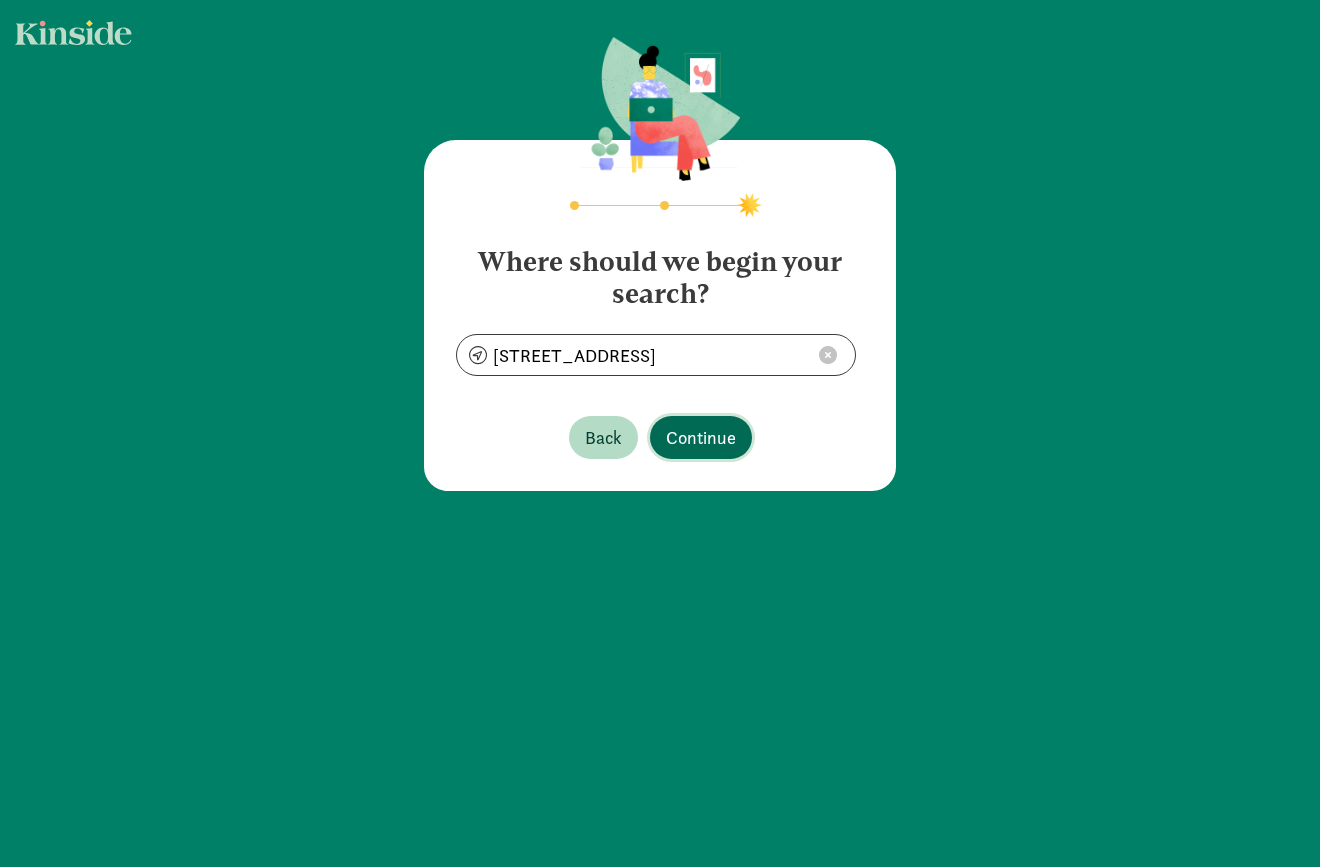 click on "Continue" at bounding box center [701, 437] 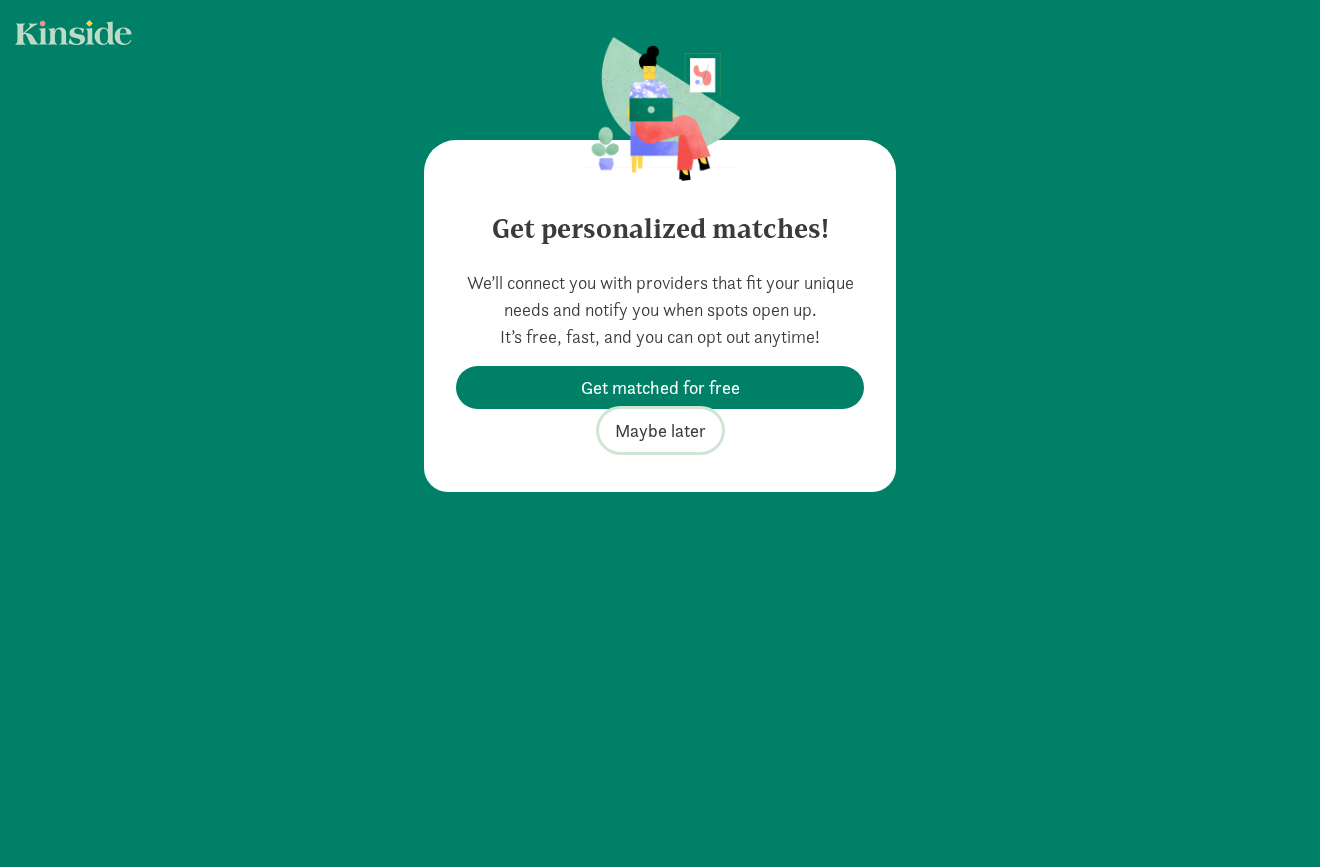 click on "Maybe later" at bounding box center (660, 430) 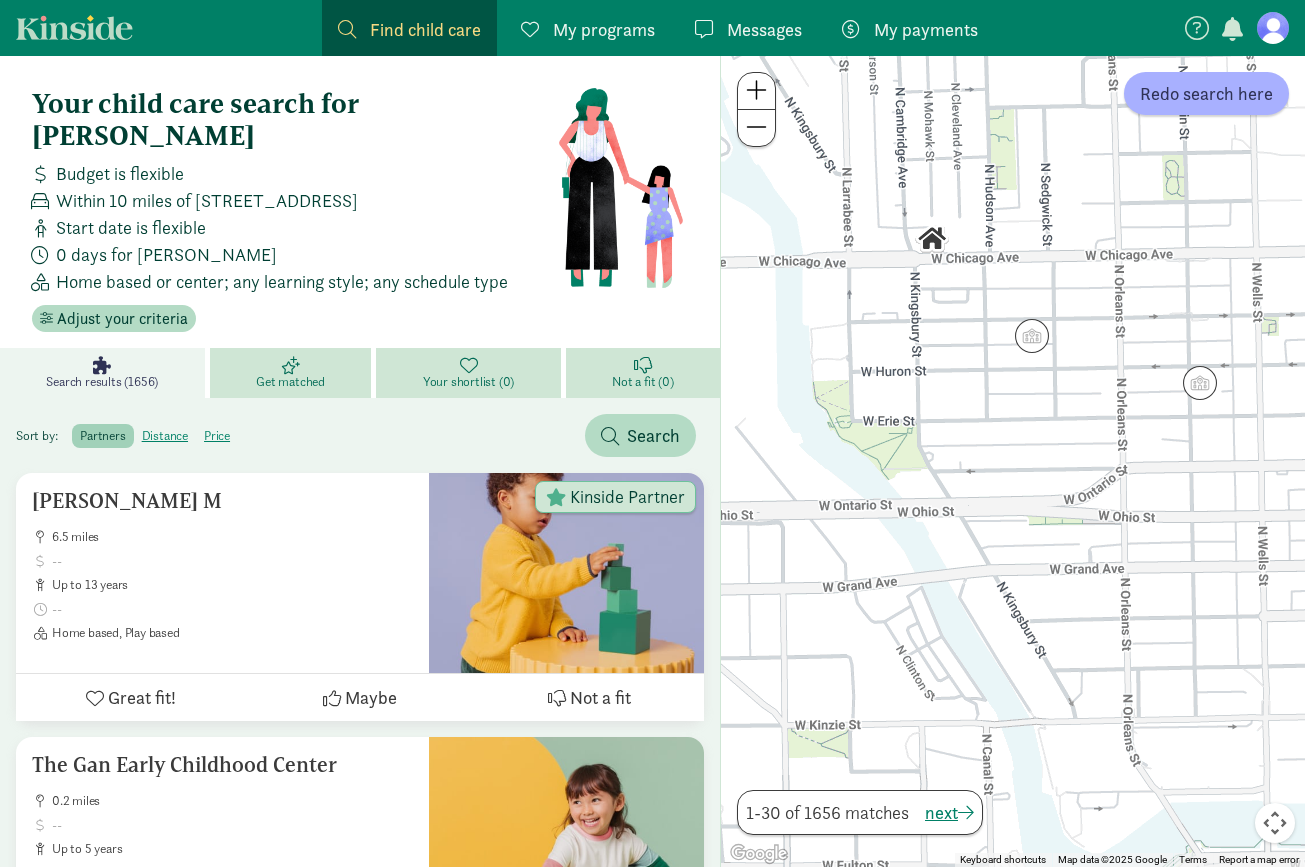 drag, startPoint x: 1006, startPoint y: 276, endPoint x: 1032, endPoint y: 385, distance: 112.05802 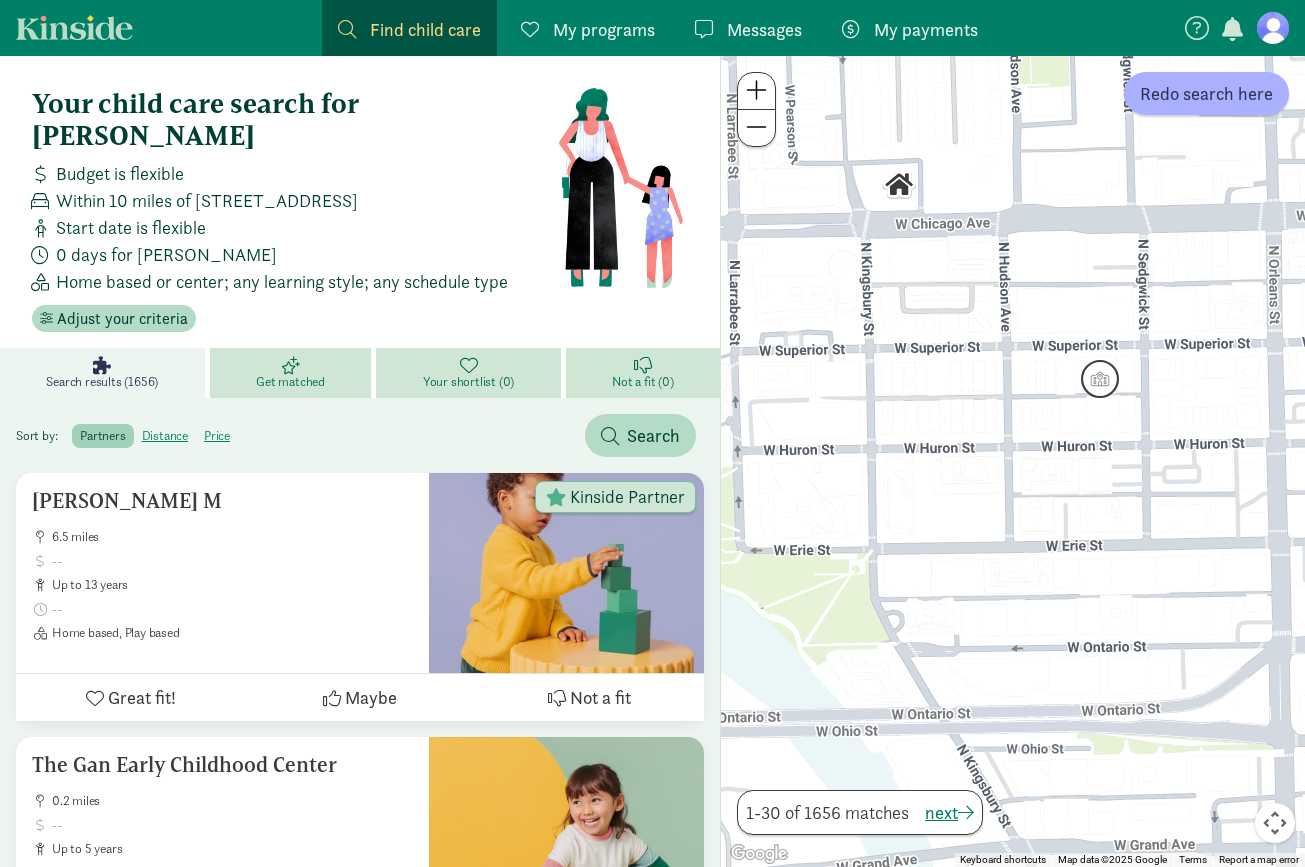 click at bounding box center [1100, 379] 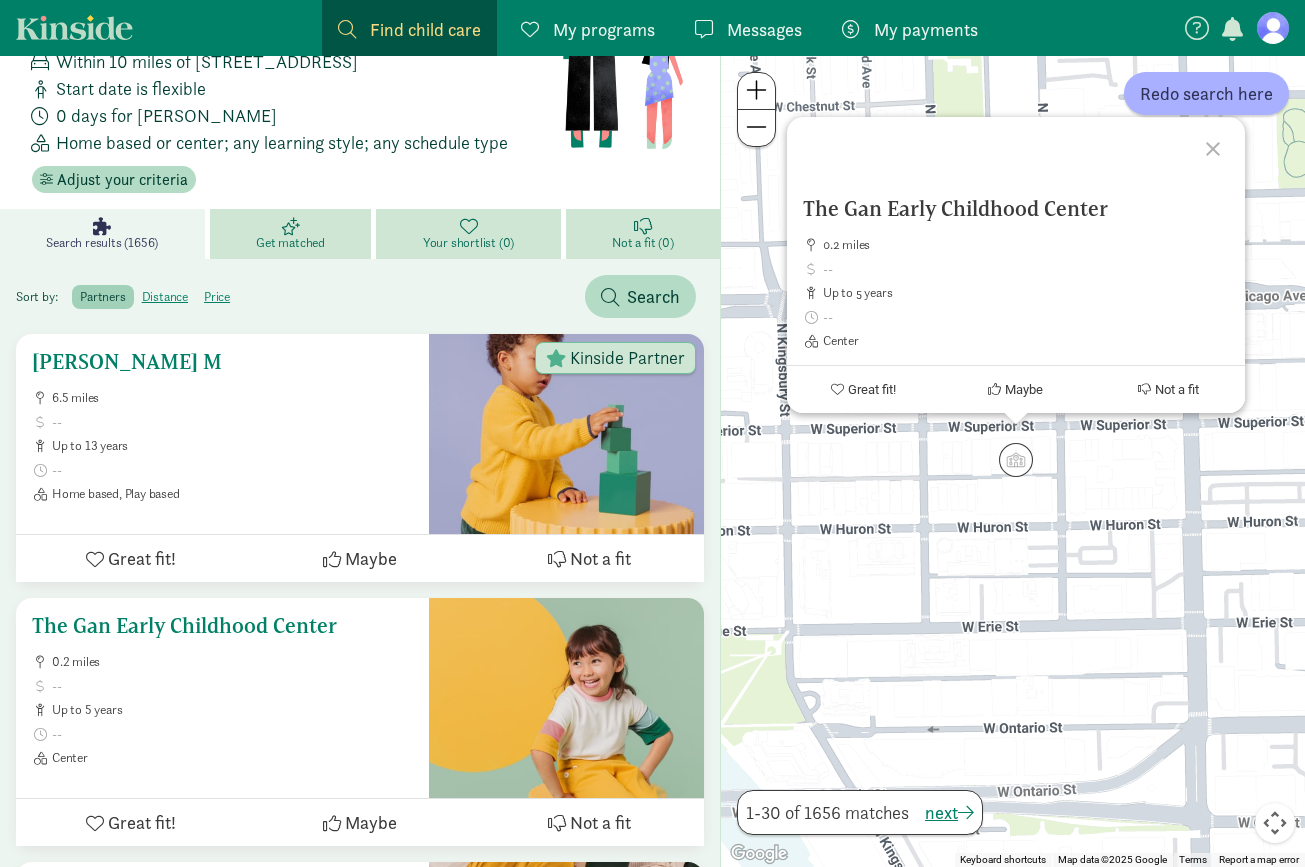 scroll, scrollTop: 149, scrollLeft: 0, axis: vertical 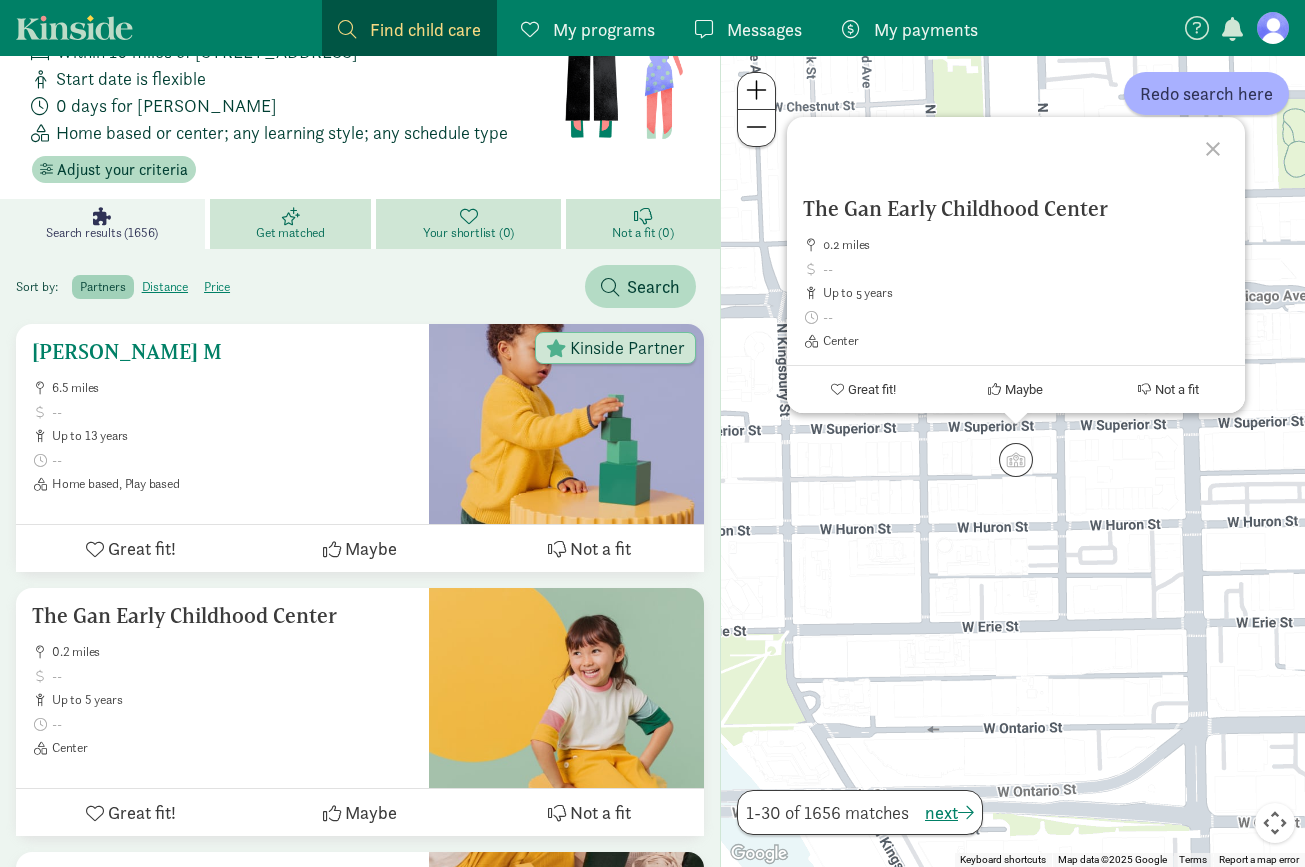 click on "Maybe" at bounding box center [371, 548] 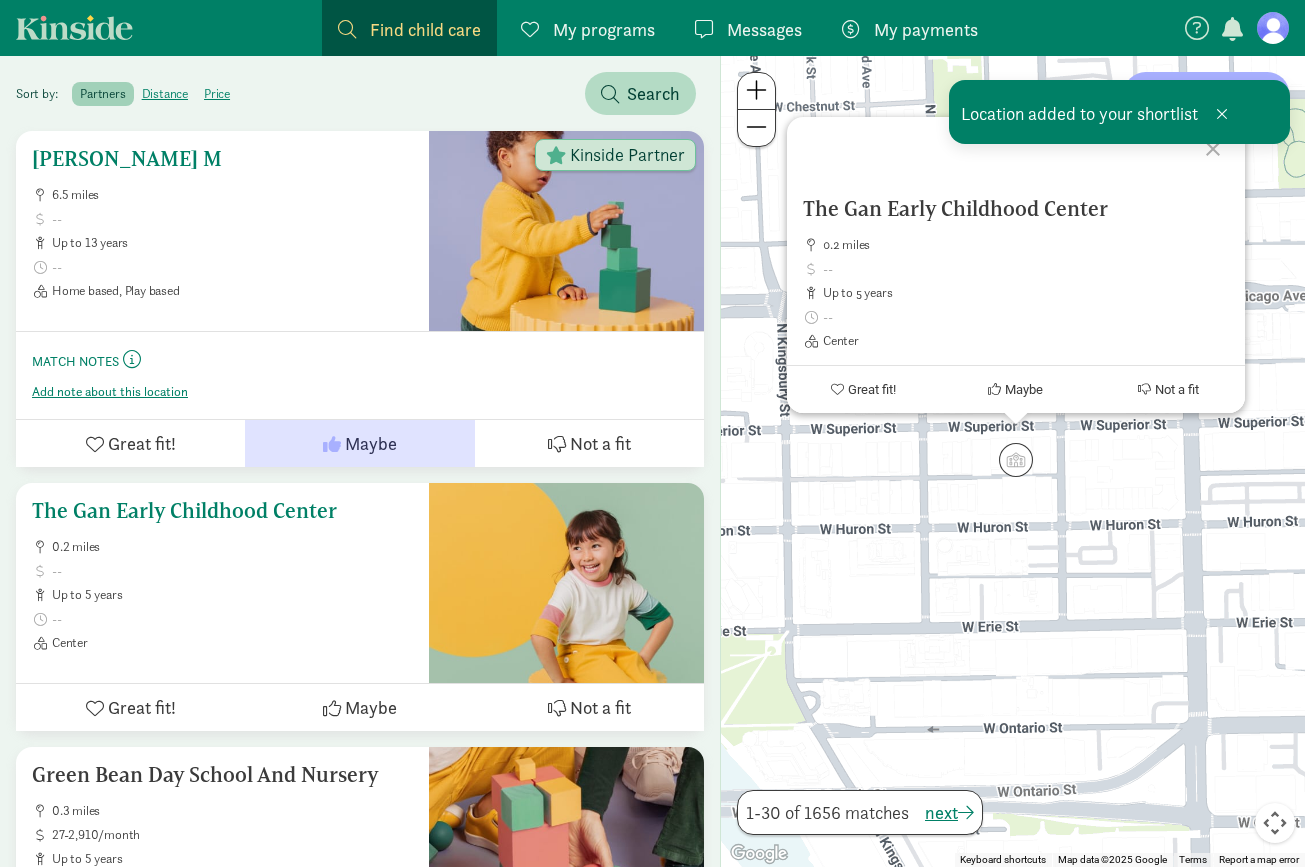 scroll, scrollTop: 416, scrollLeft: 0, axis: vertical 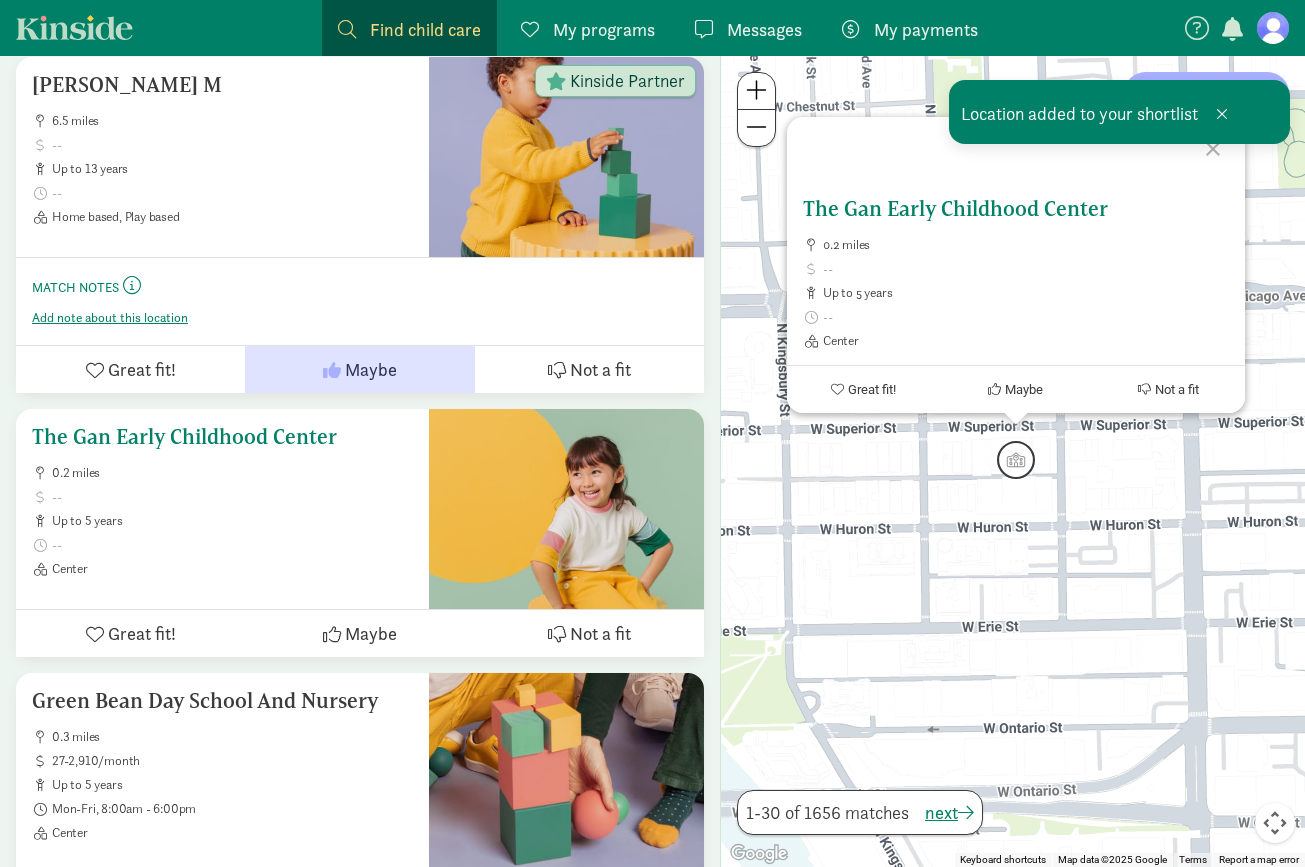 click on "Maybe" at bounding box center (371, 633) 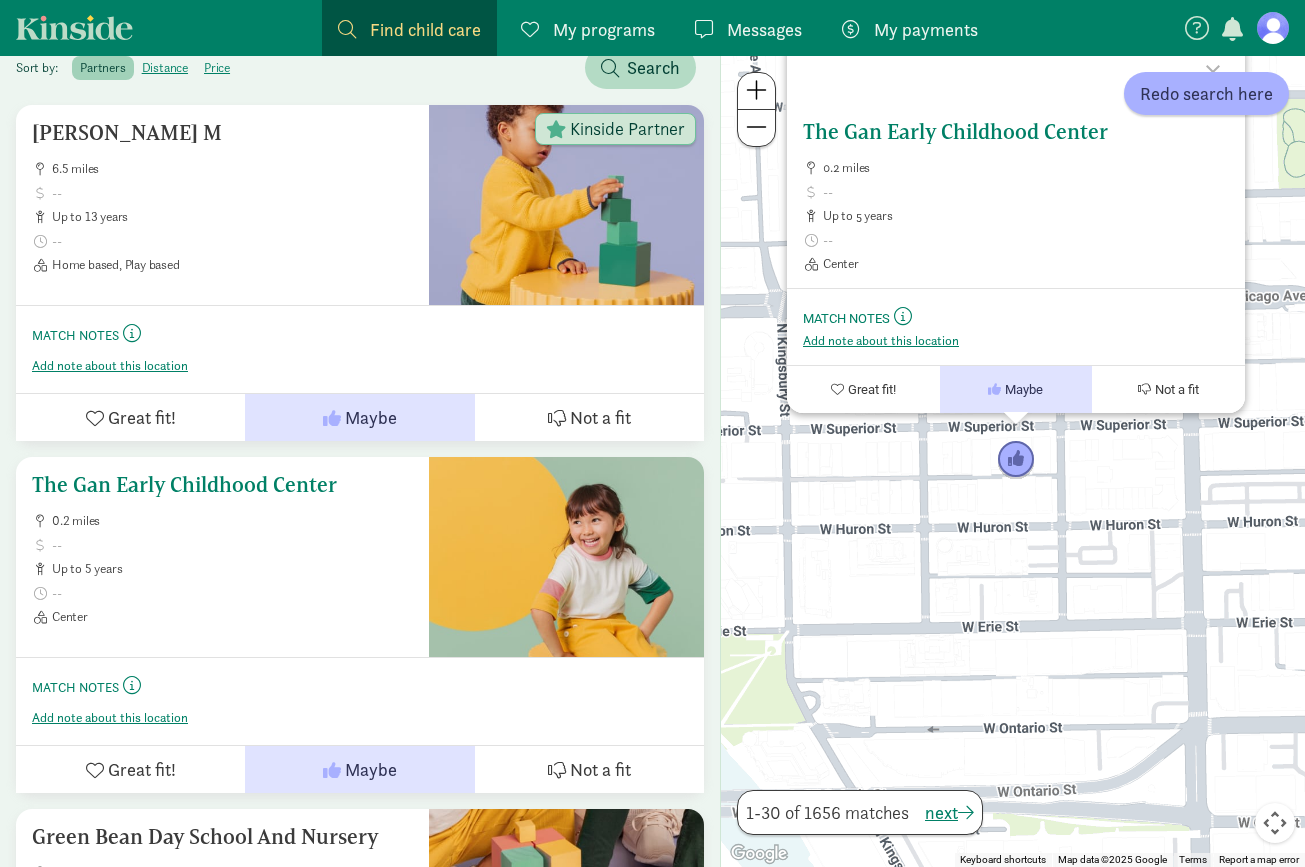 scroll, scrollTop: 391, scrollLeft: 0, axis: vertical 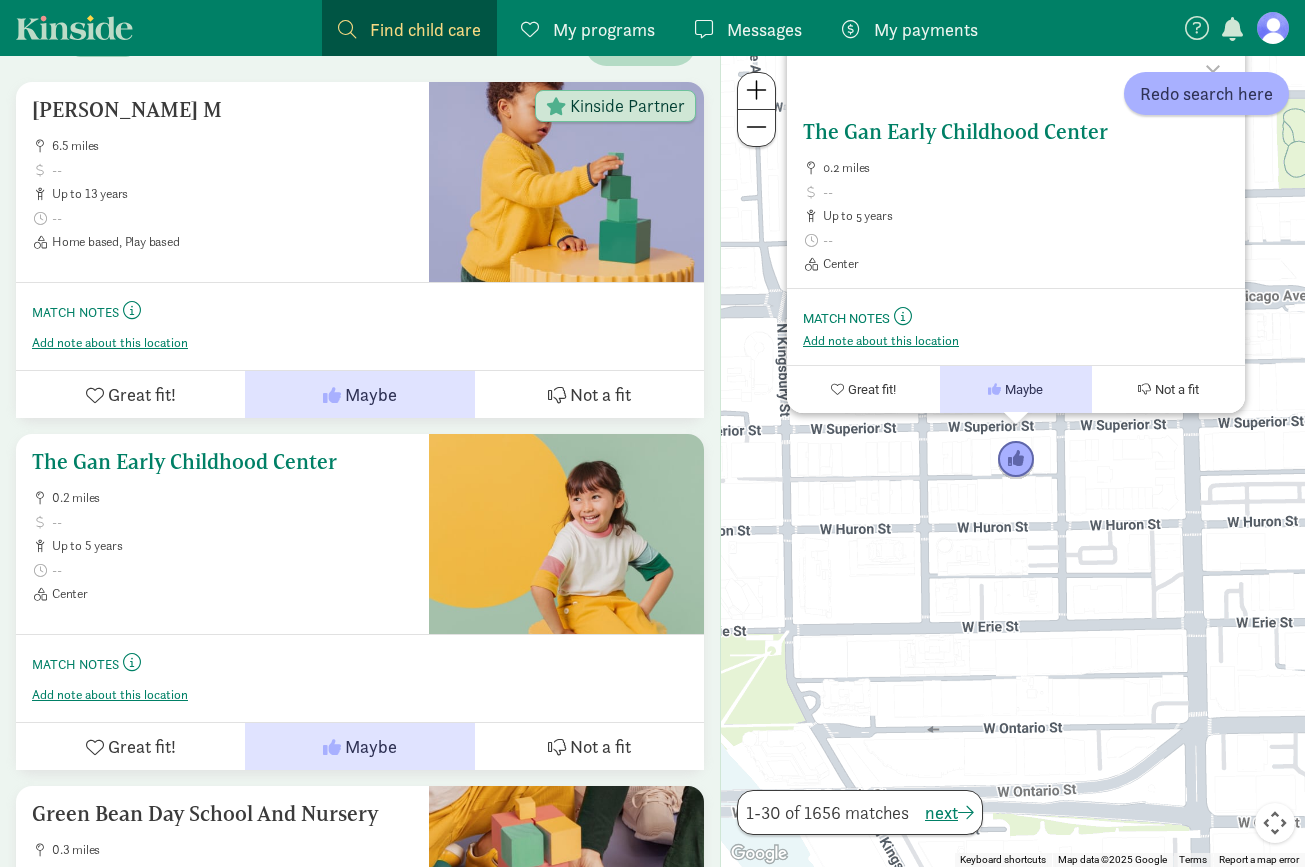 click on "The Gan Early Childhood Center" at bounding box center [222, 462] 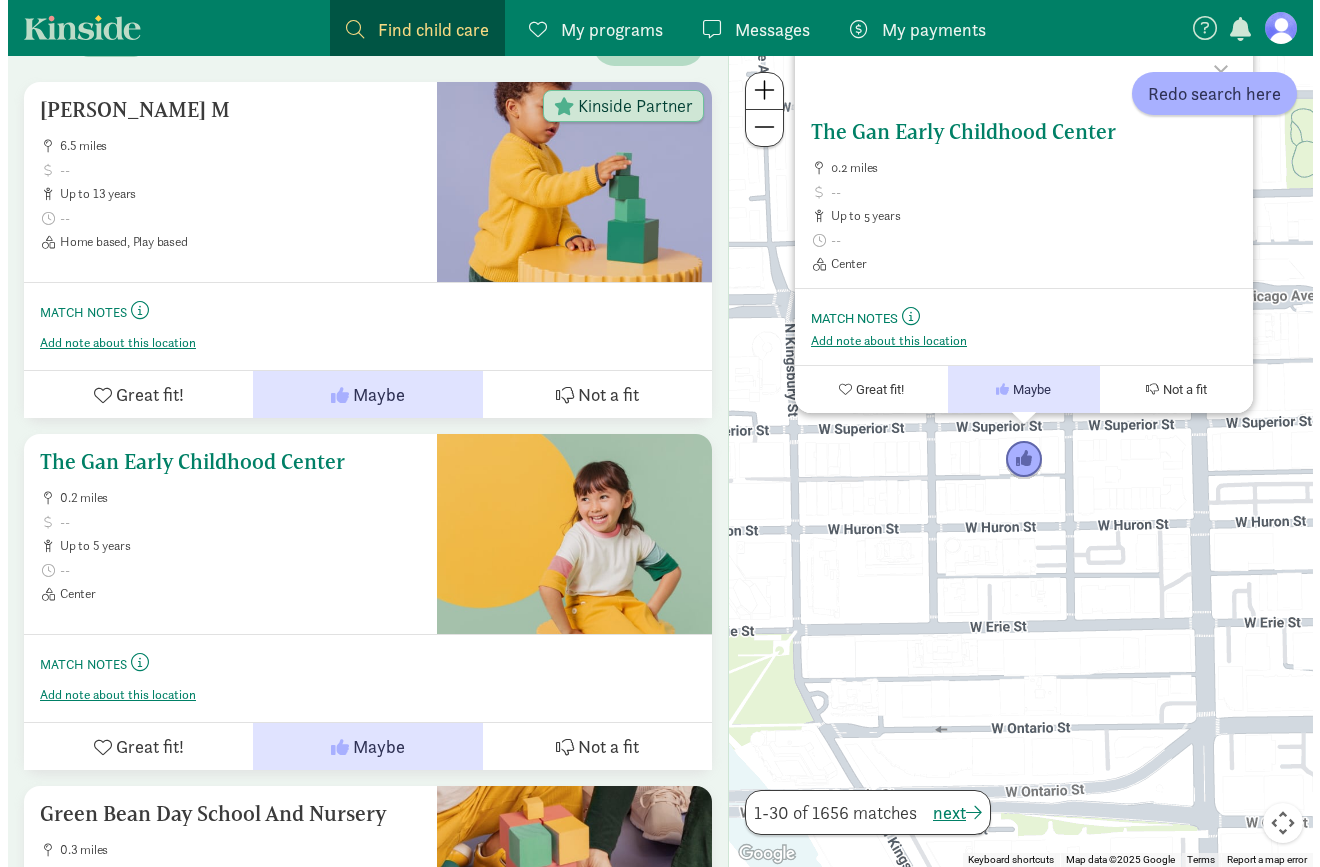 scroll, scrollTop: 0, scrollLeft: 0, axis: both 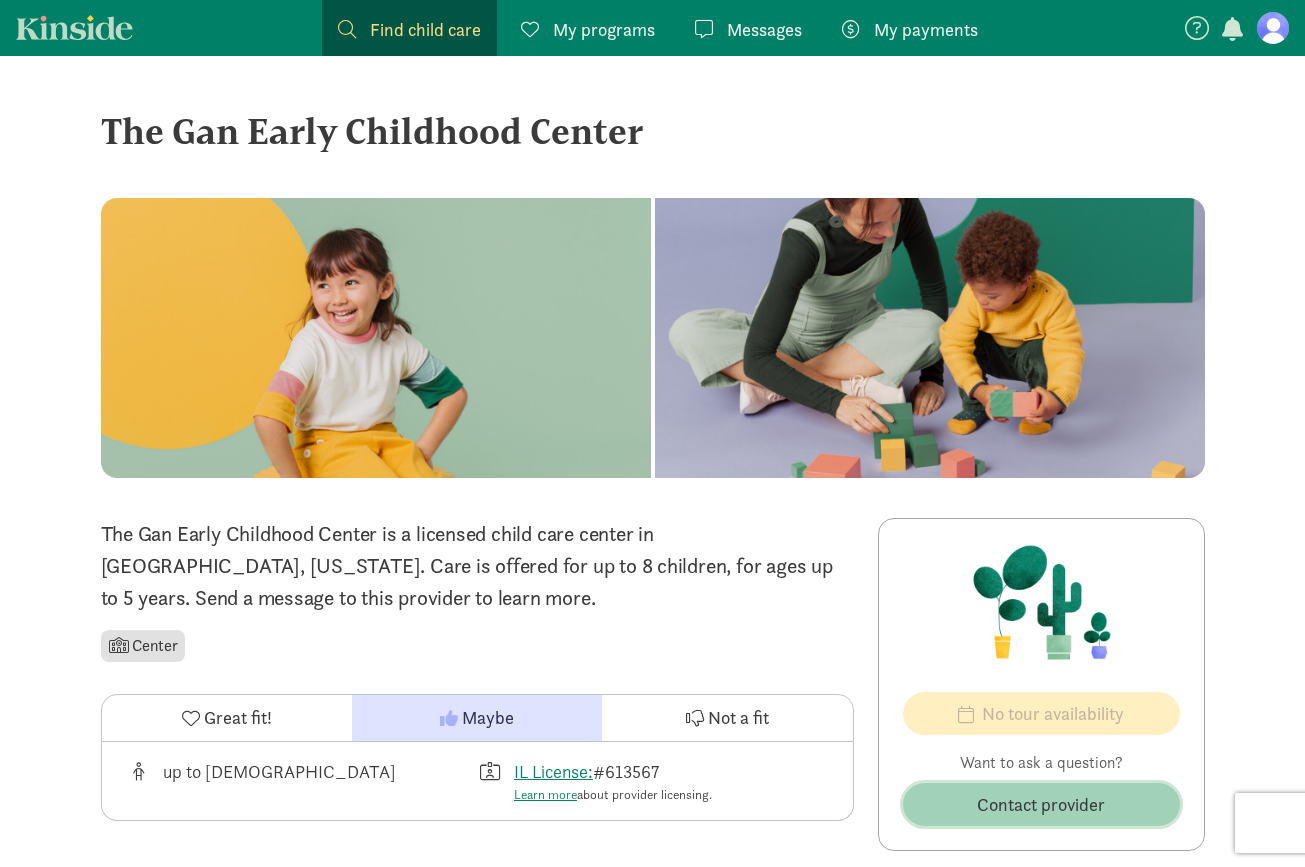 click on "Contact provider" at bounding box center (1041, 804) 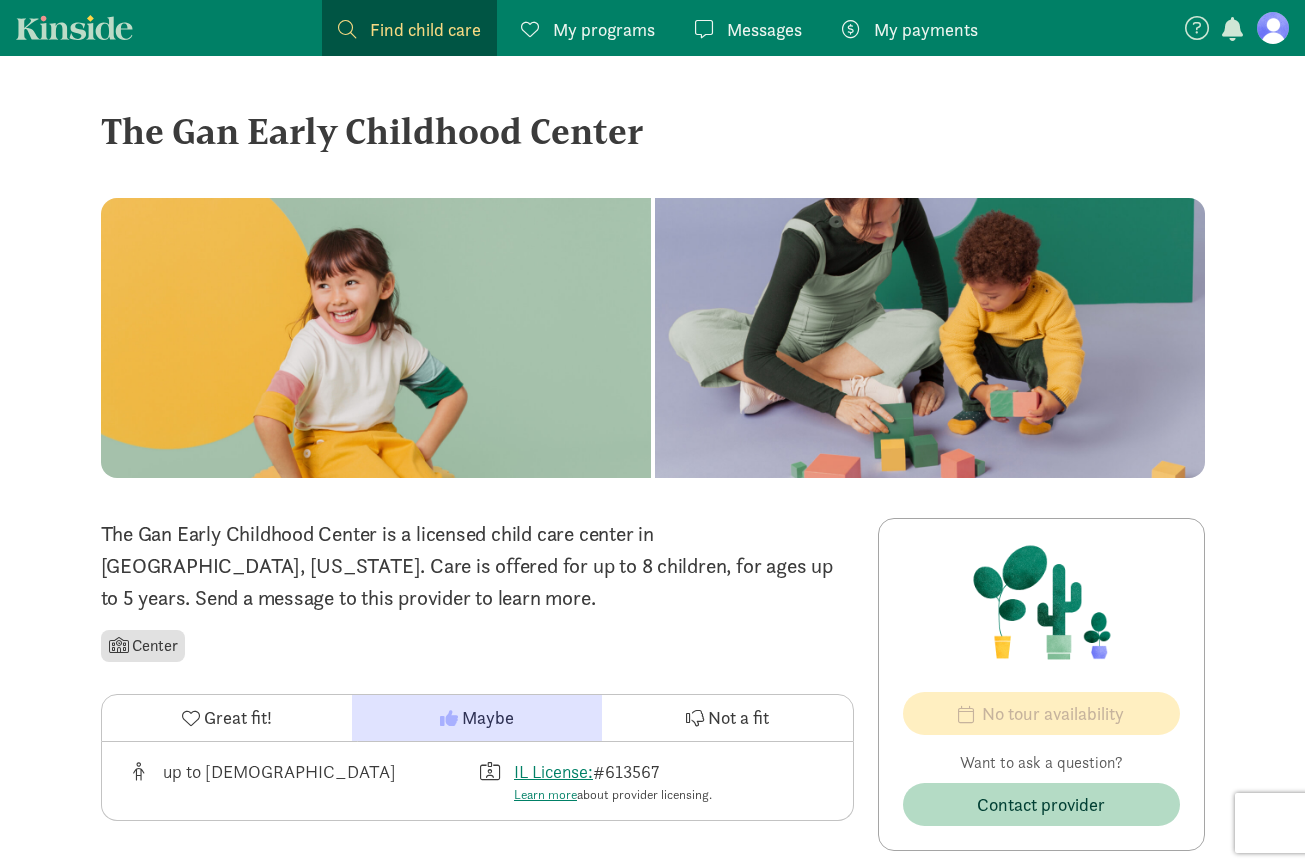 scroll, scrollTop: 0, scrollLeft: 0, axis: both 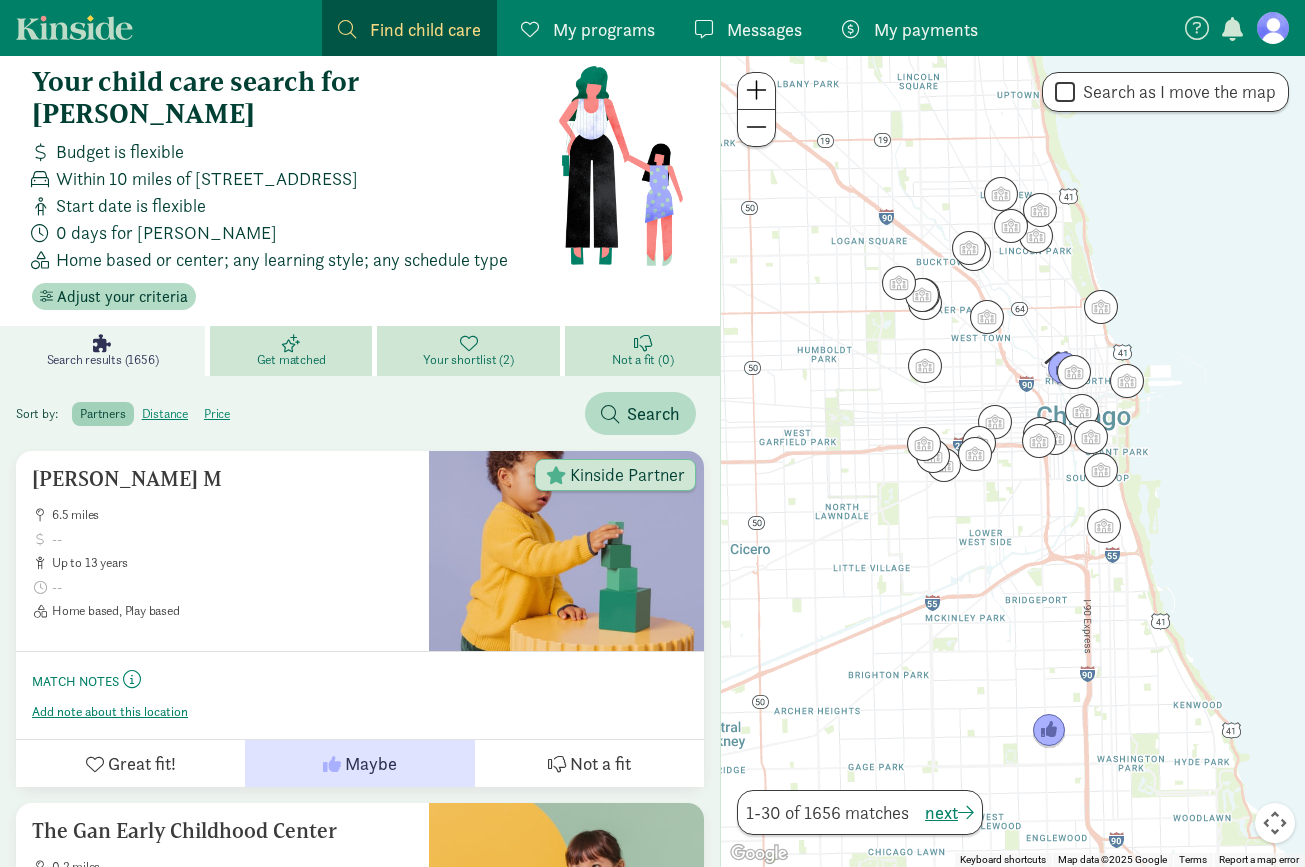 click on "My programs" at bounding box center (604, 29) 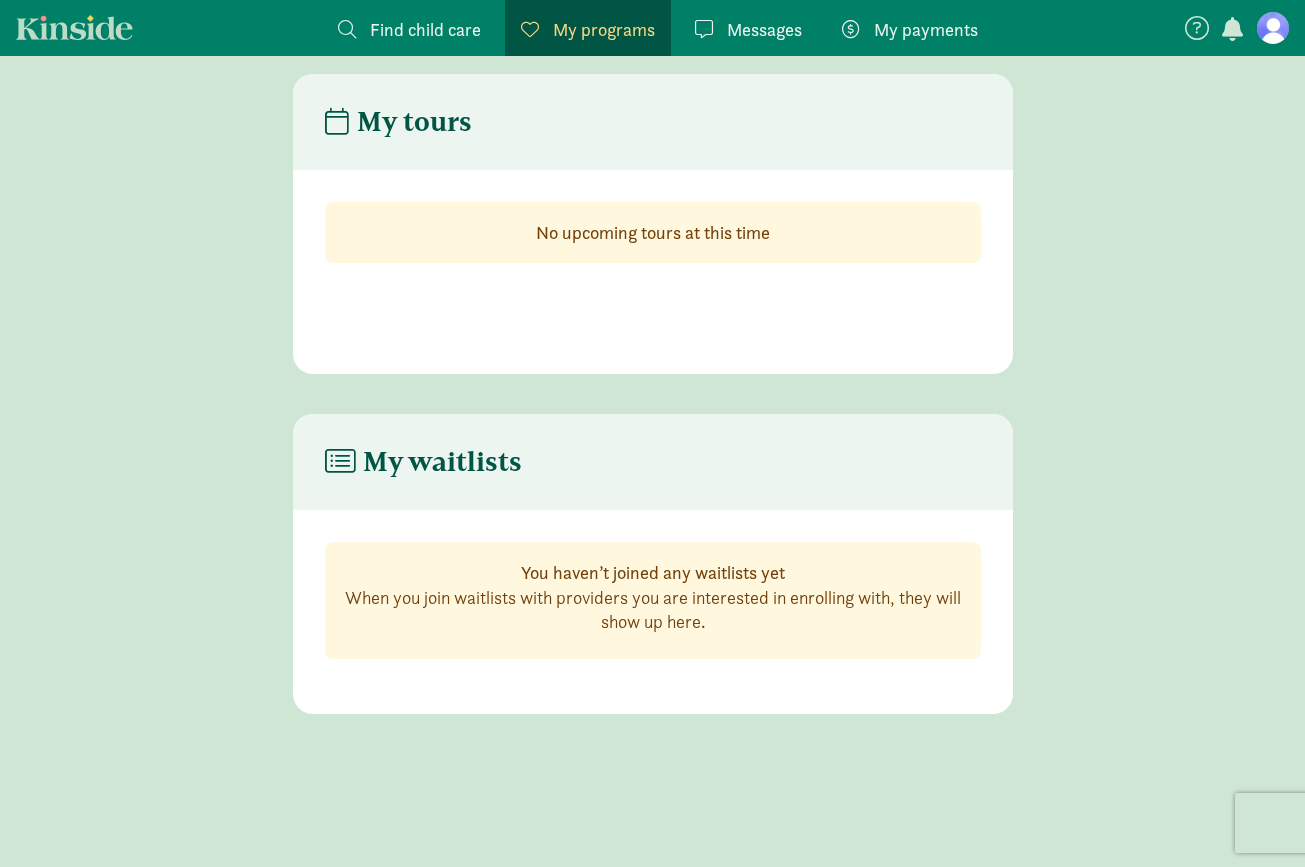 scroll, scrollTop: 40, scrollLeft: 0, axis: vertical 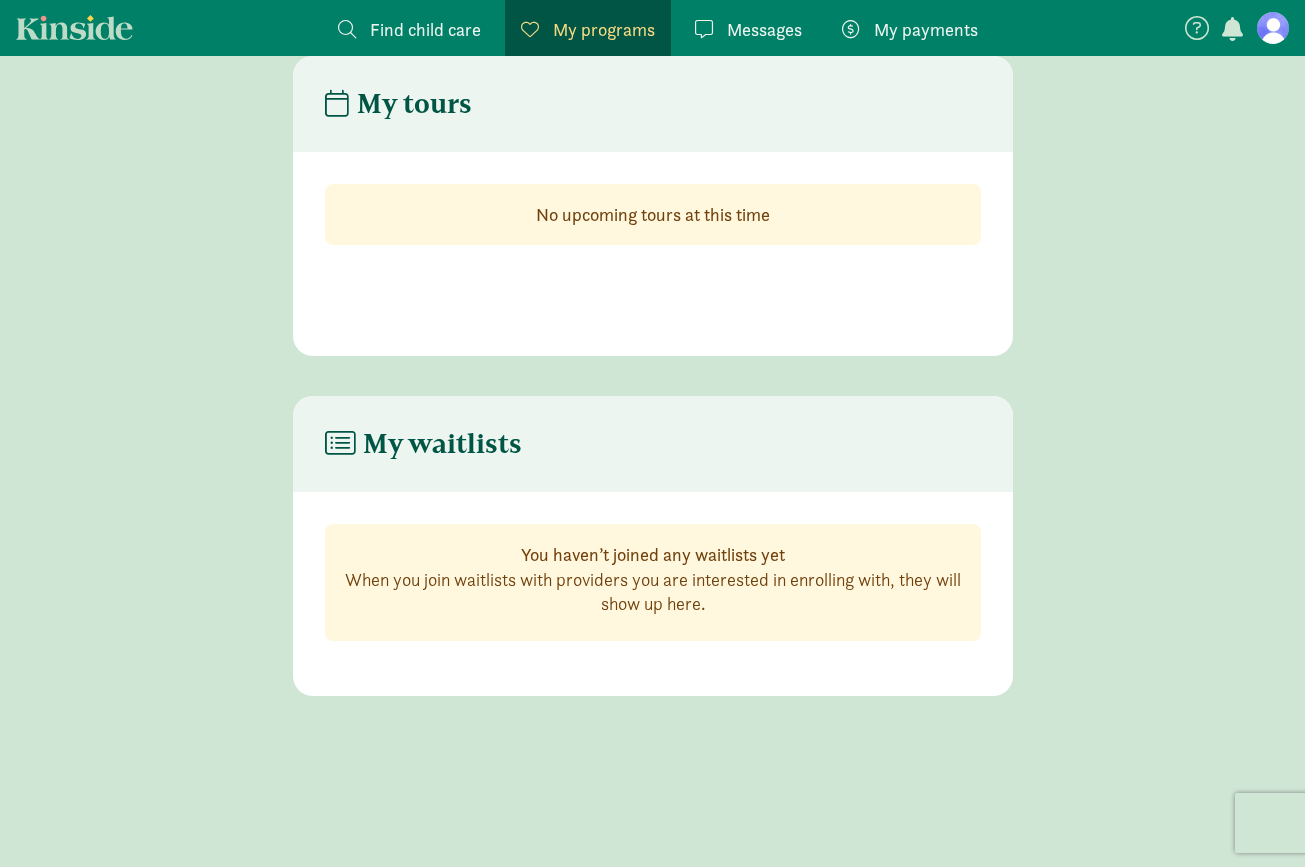 click on "My payments" at bounding box center (926, 29) 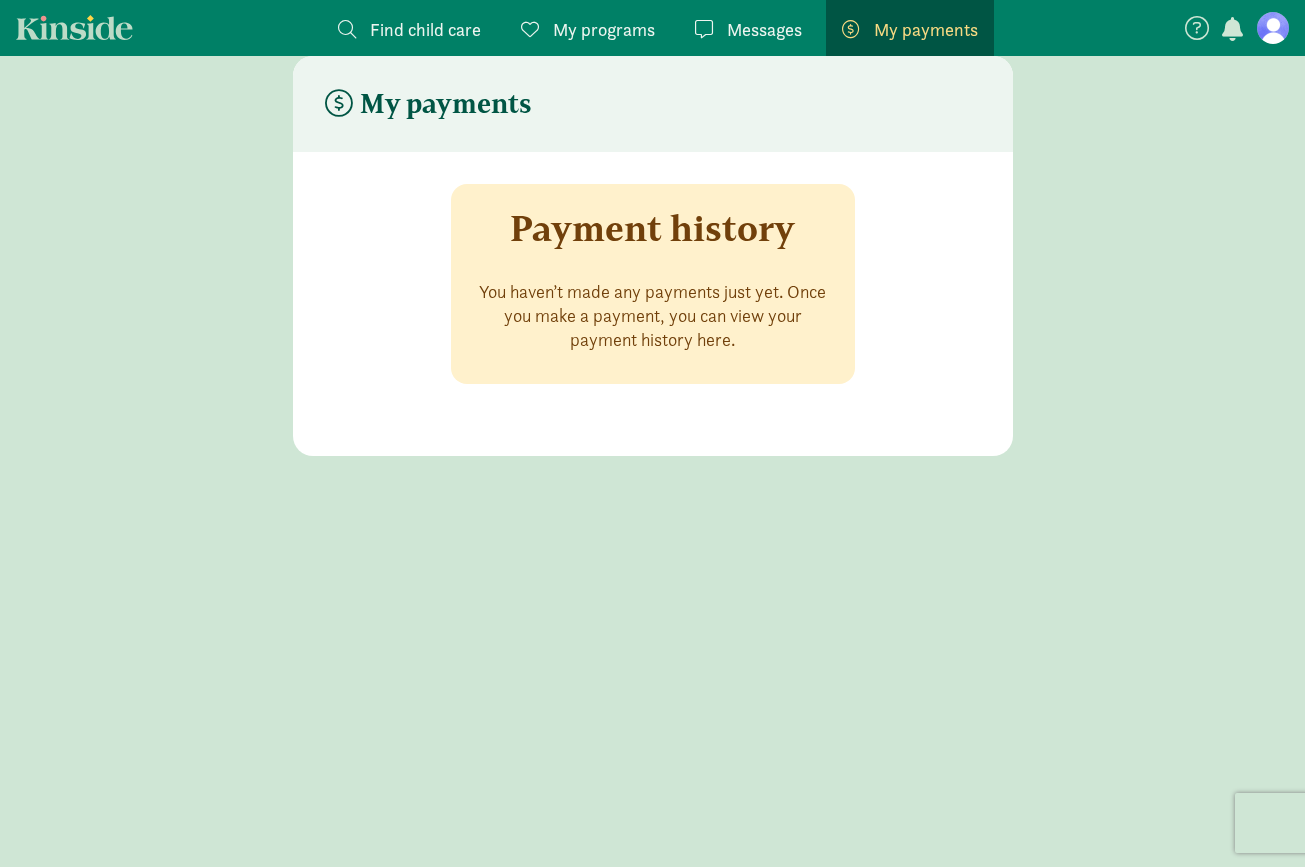click at bounding box center (1232, 29) 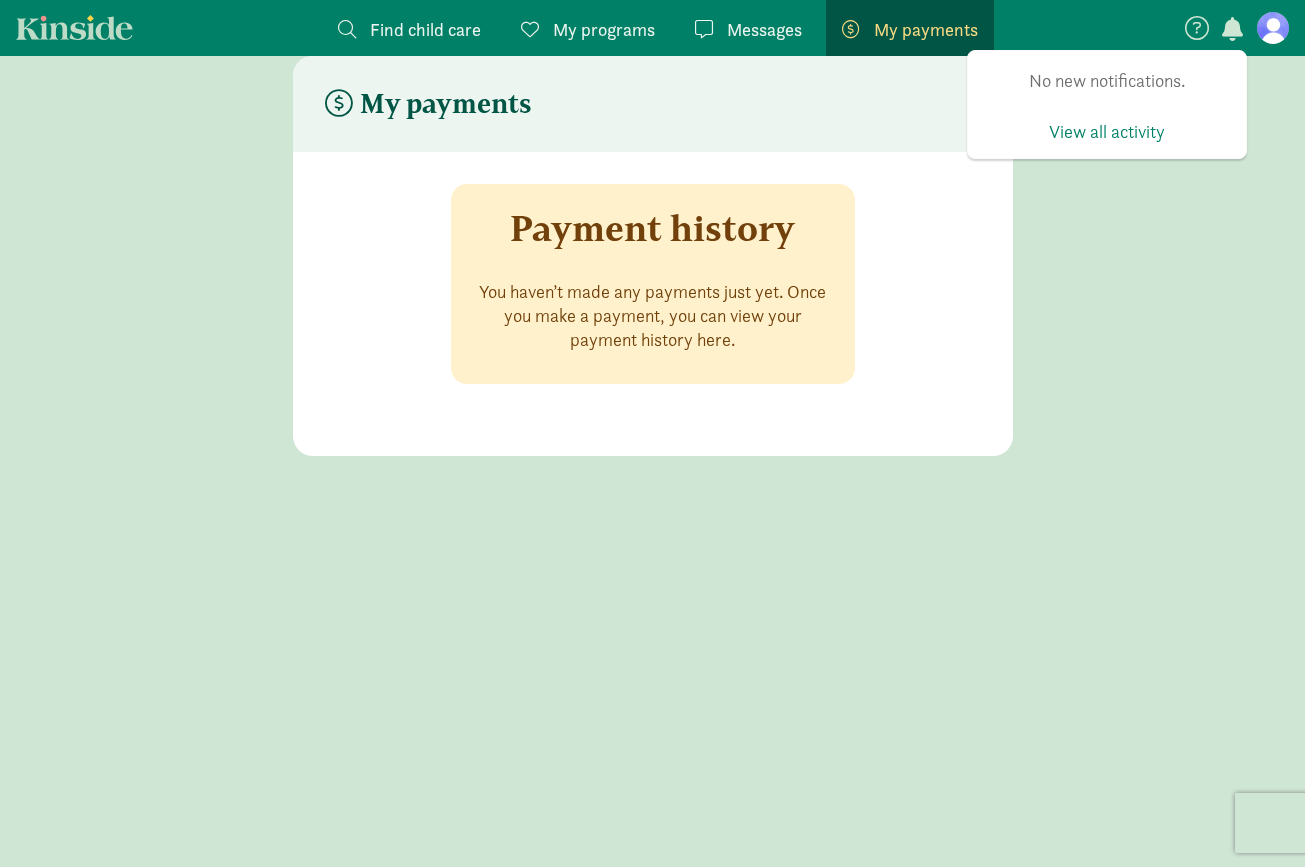 click at bounding box center (1197, 28) 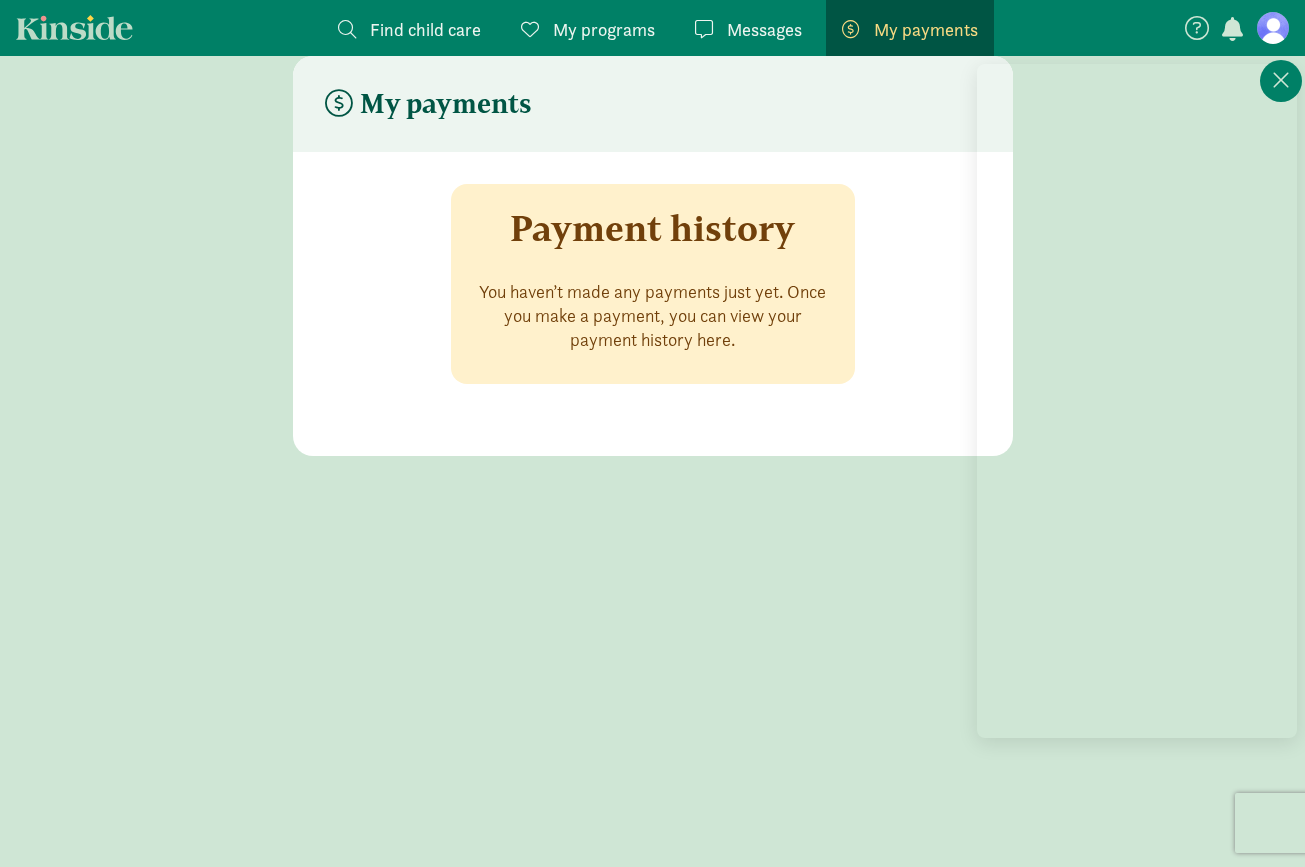 click on "Find child care" at bounding box center (425, 29) 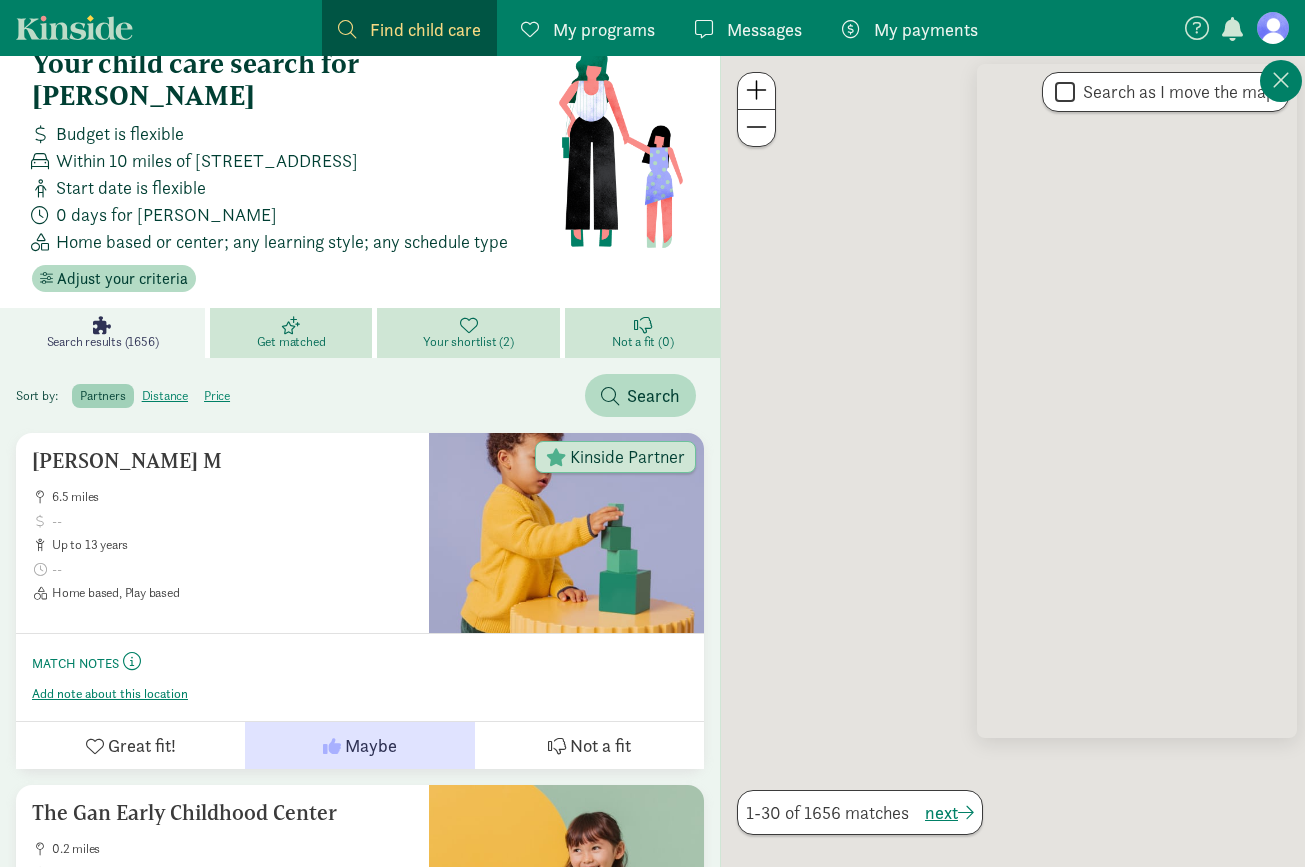 scroll, scrollTop: 0, scrollLeft: 0, axis: both 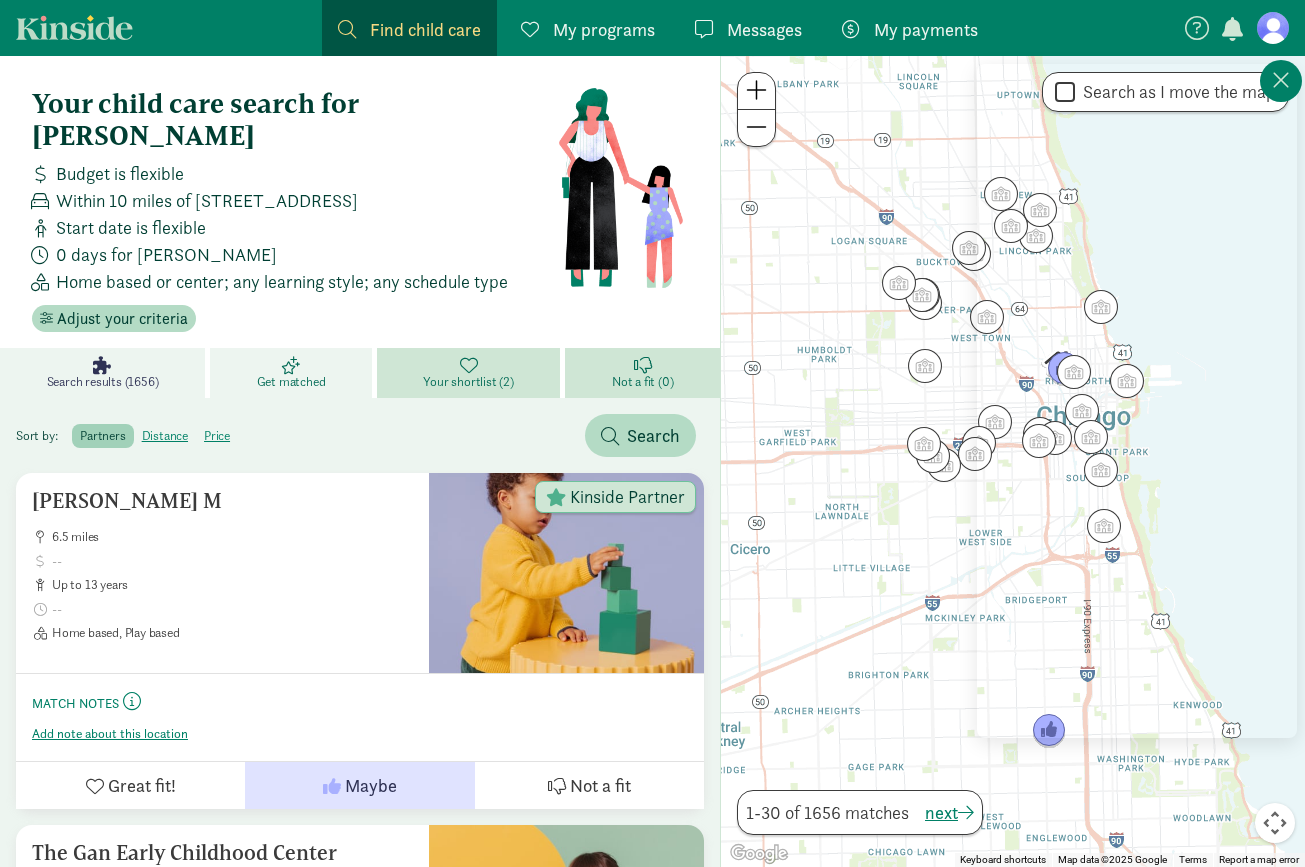 click on "Get matched" at bounding box center (291, 382) 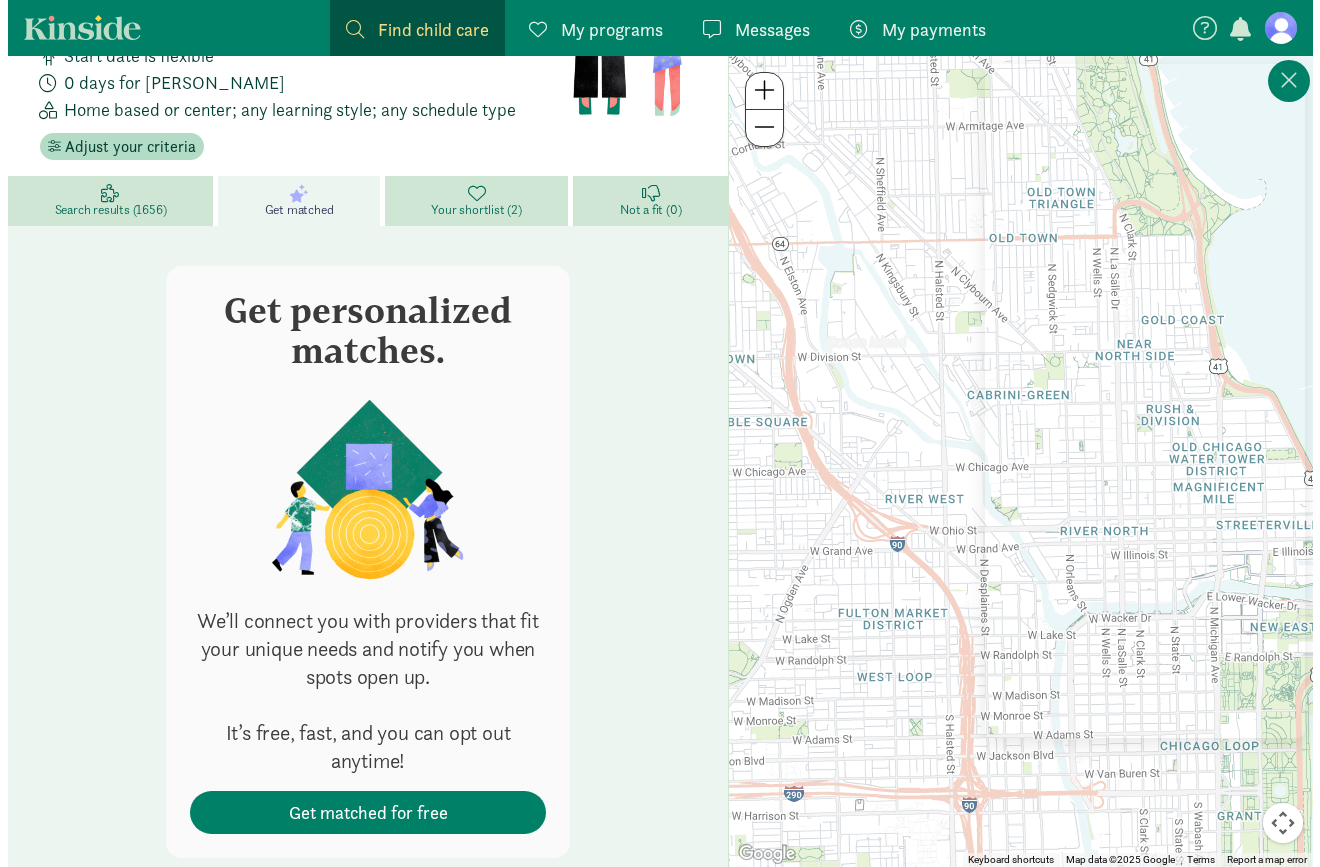 scroll, scrollTop: 187, scrollLeft: 0, axis: vertical 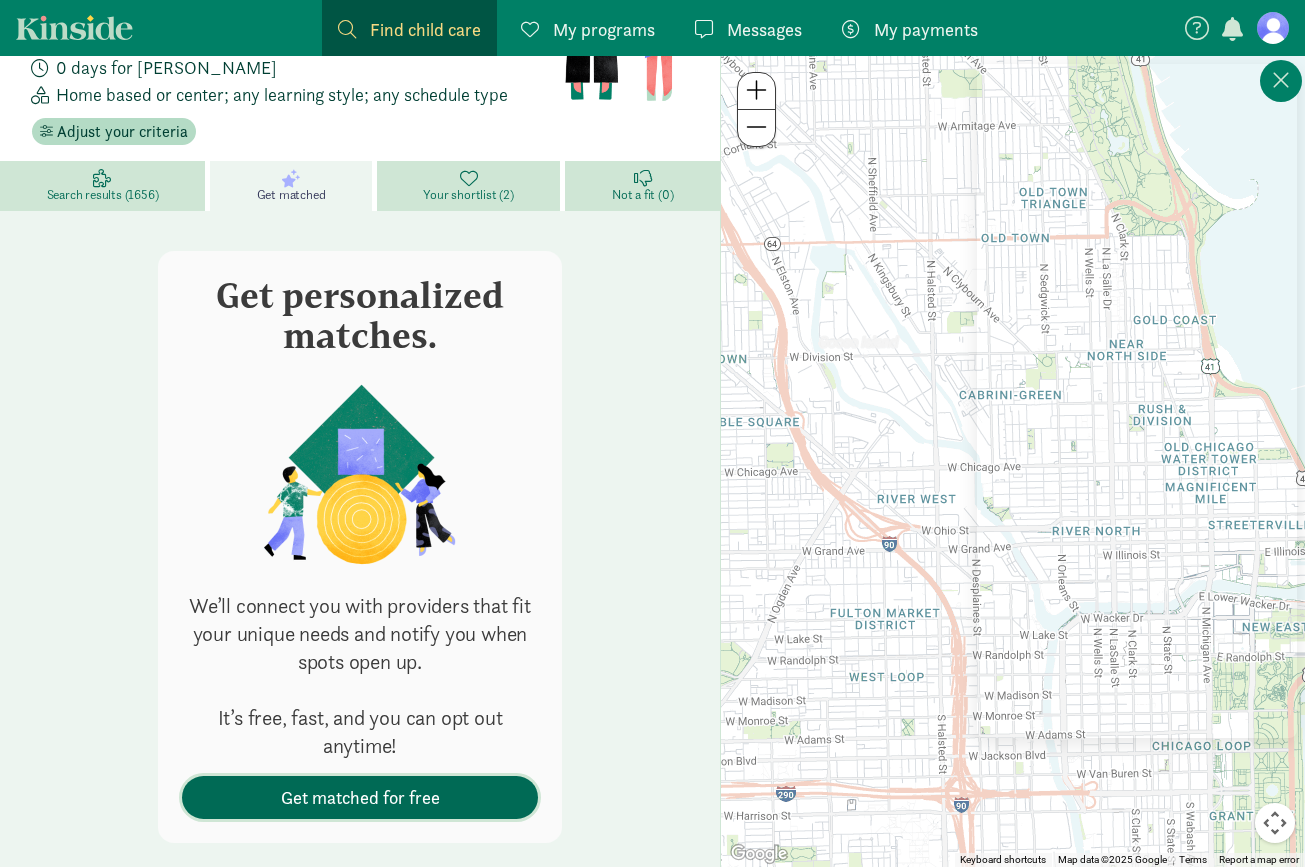 click on "Get matched for free" at bounding box center (360, 797) 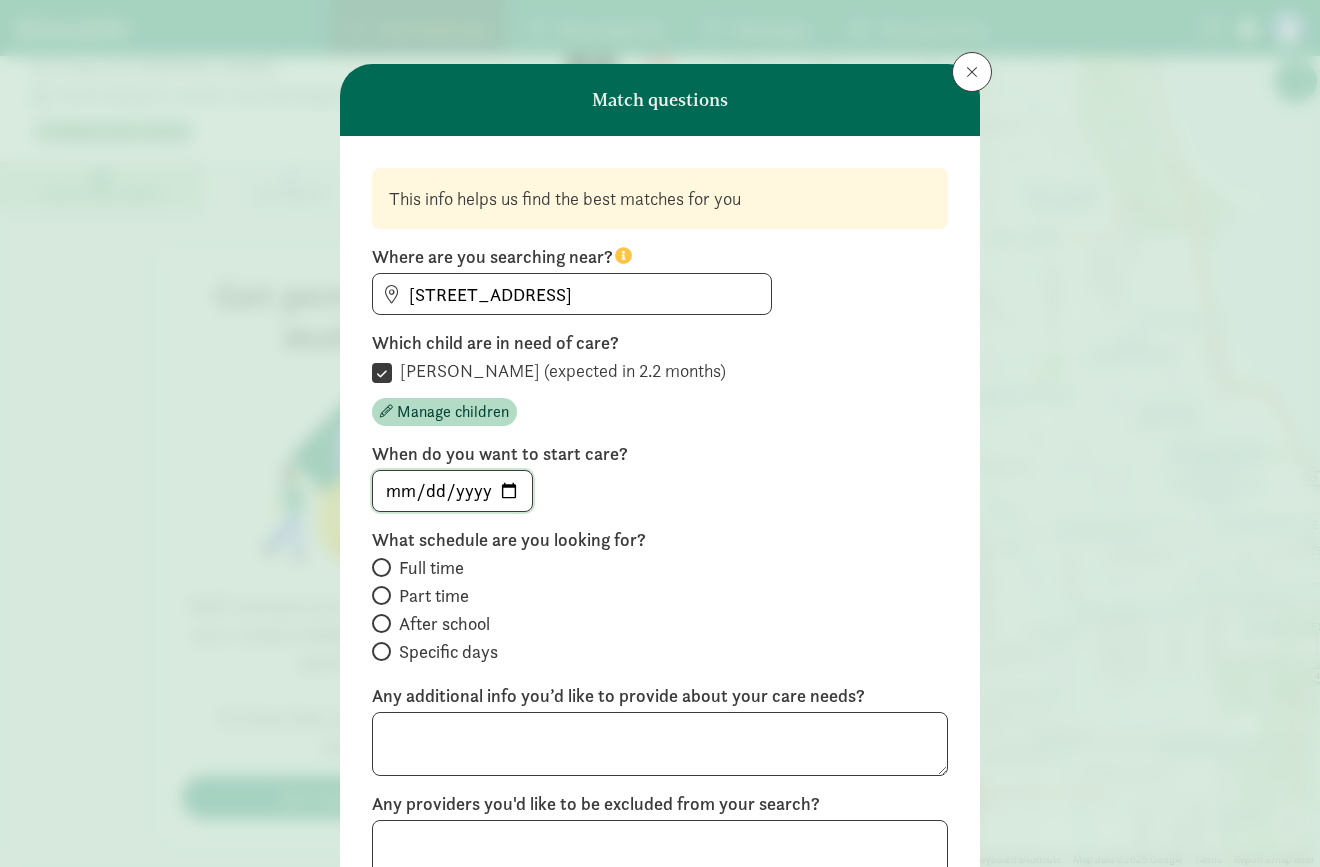click 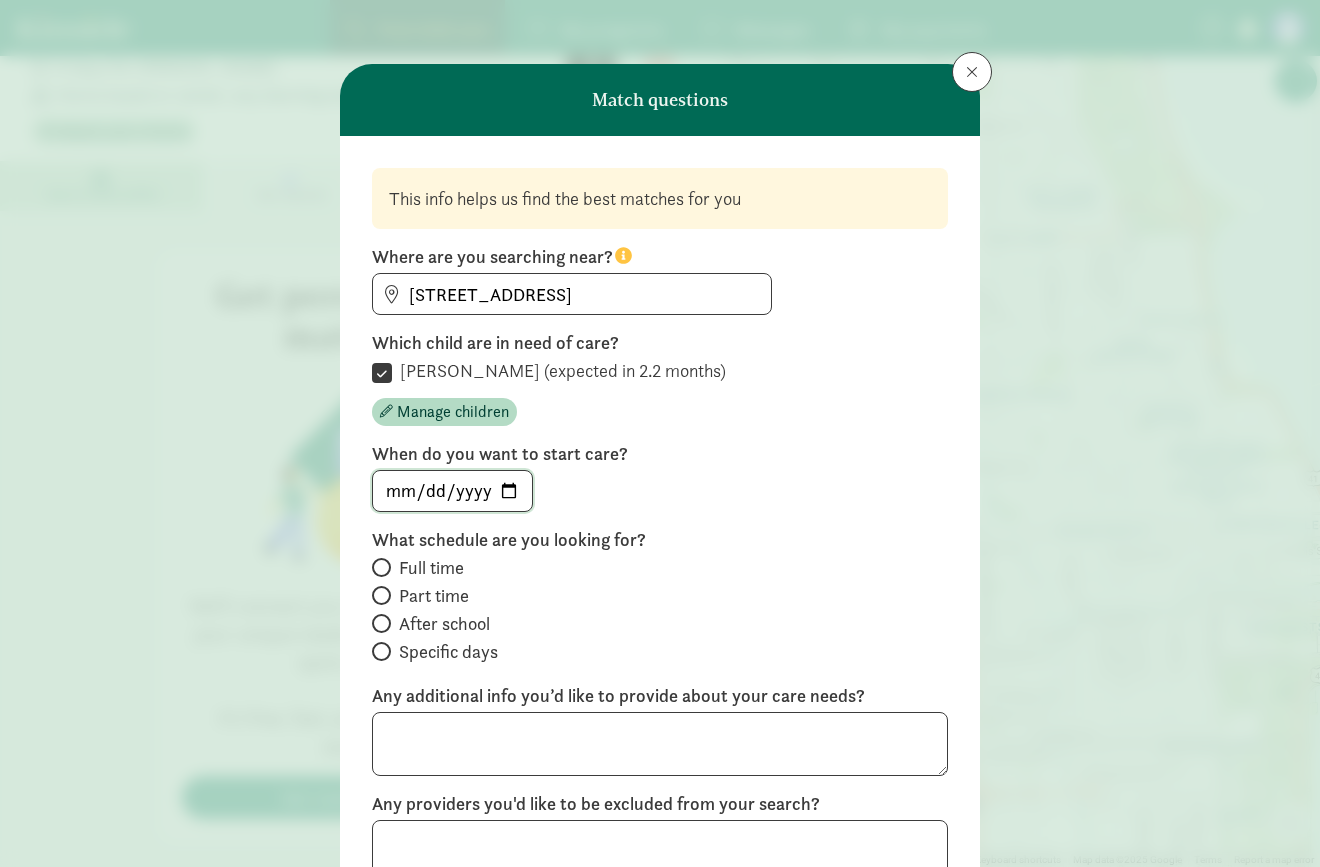 type on "2026-03-01" 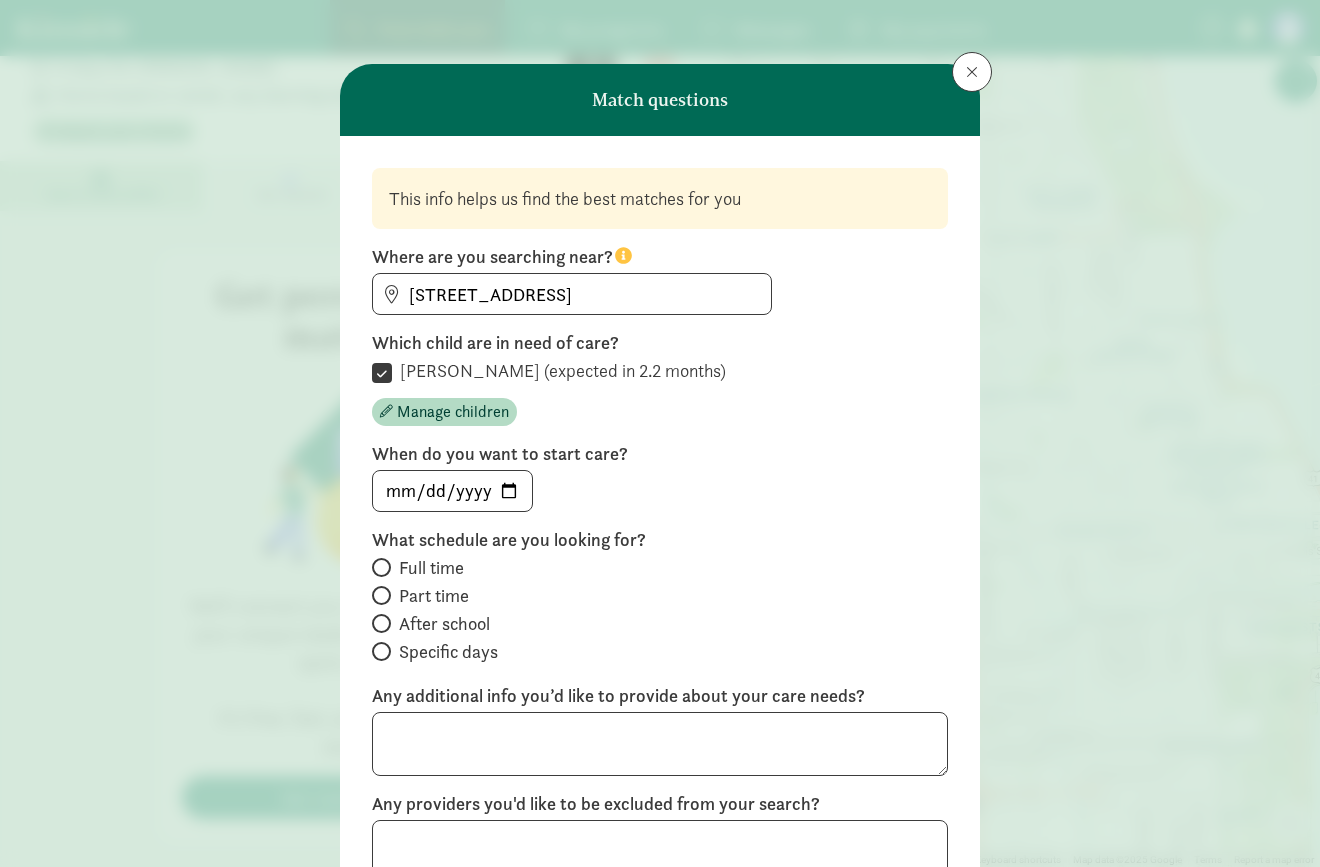 click on "Full time" at bounding box center [431, 568] 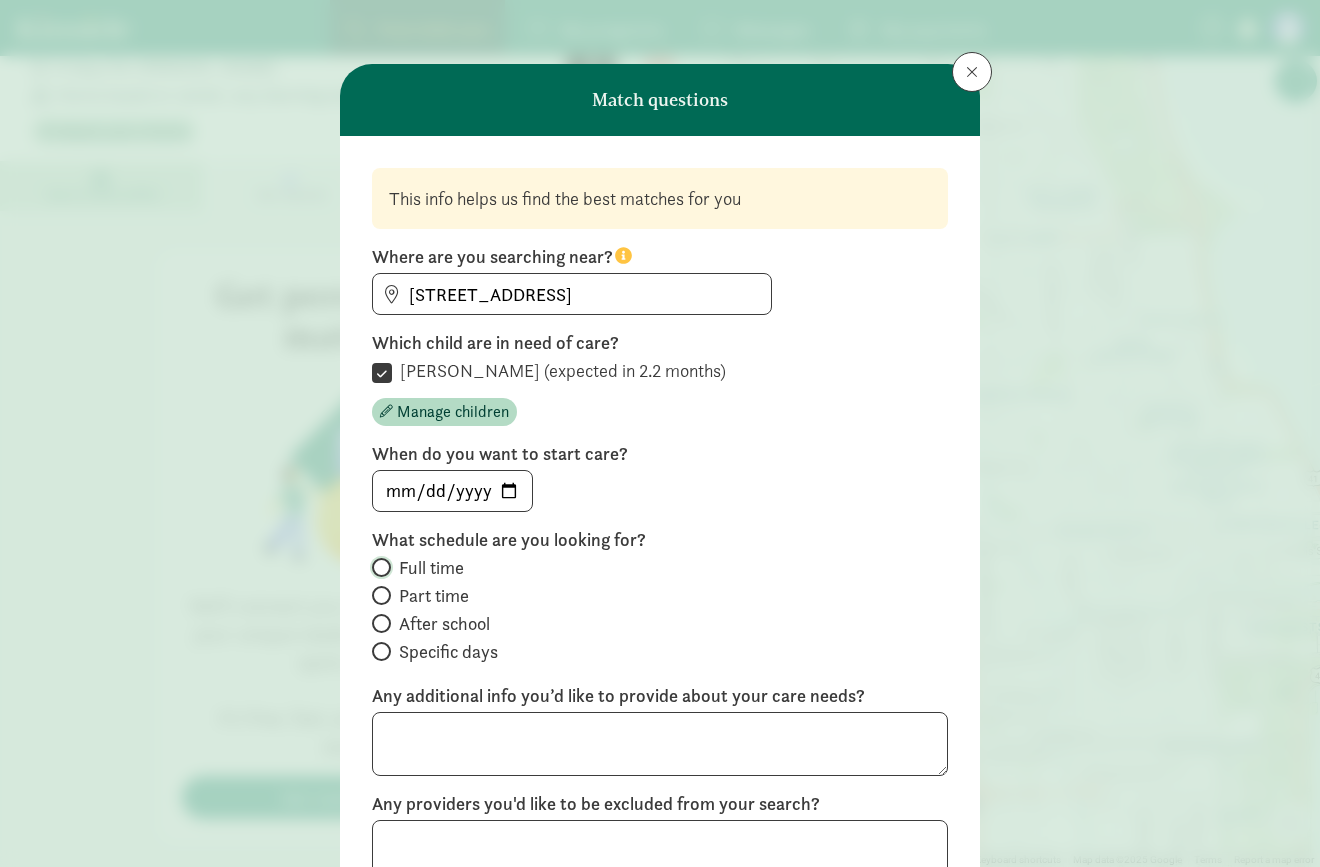 click on "Full time" at bounding box center [378, 567] 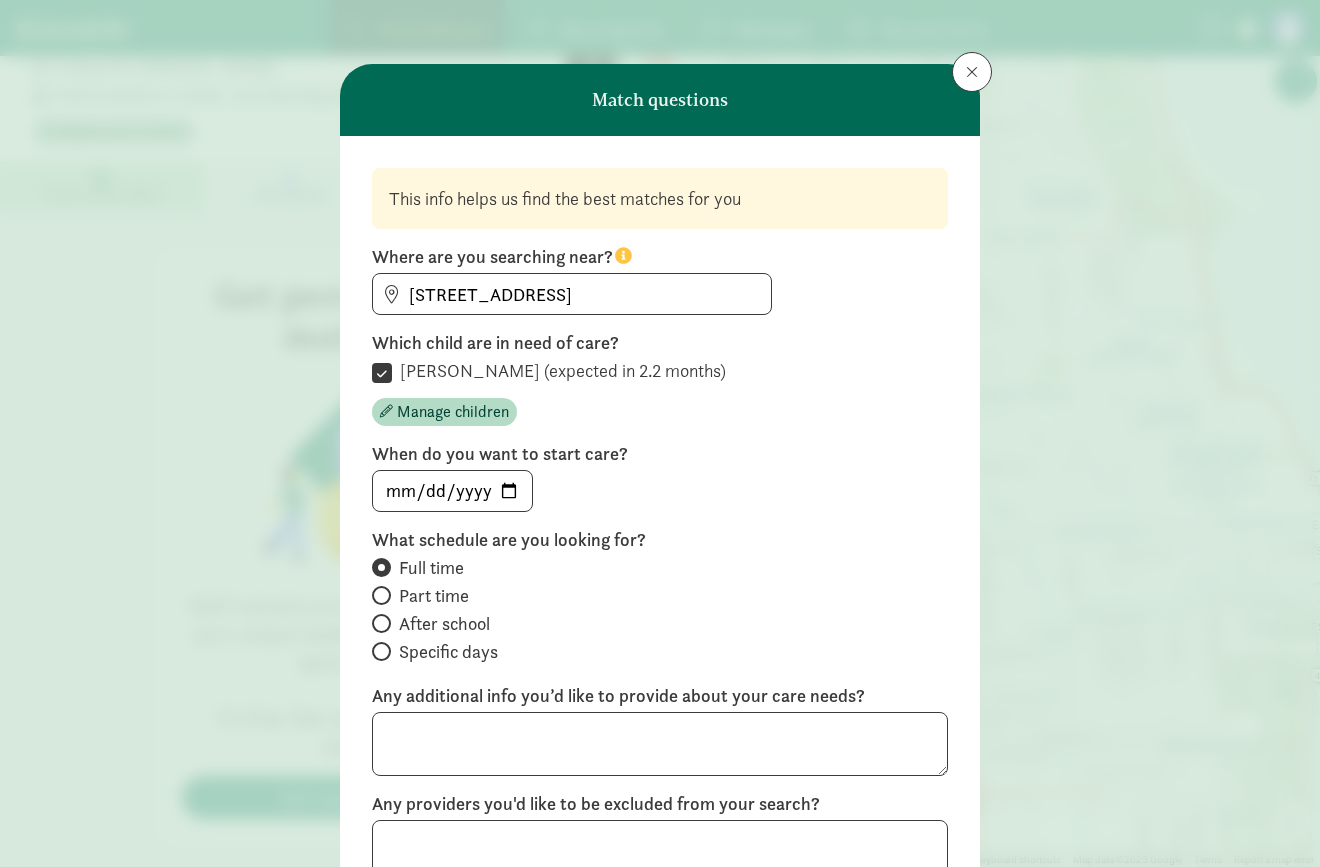 click on "Part time" at bounding box center (434, 596) 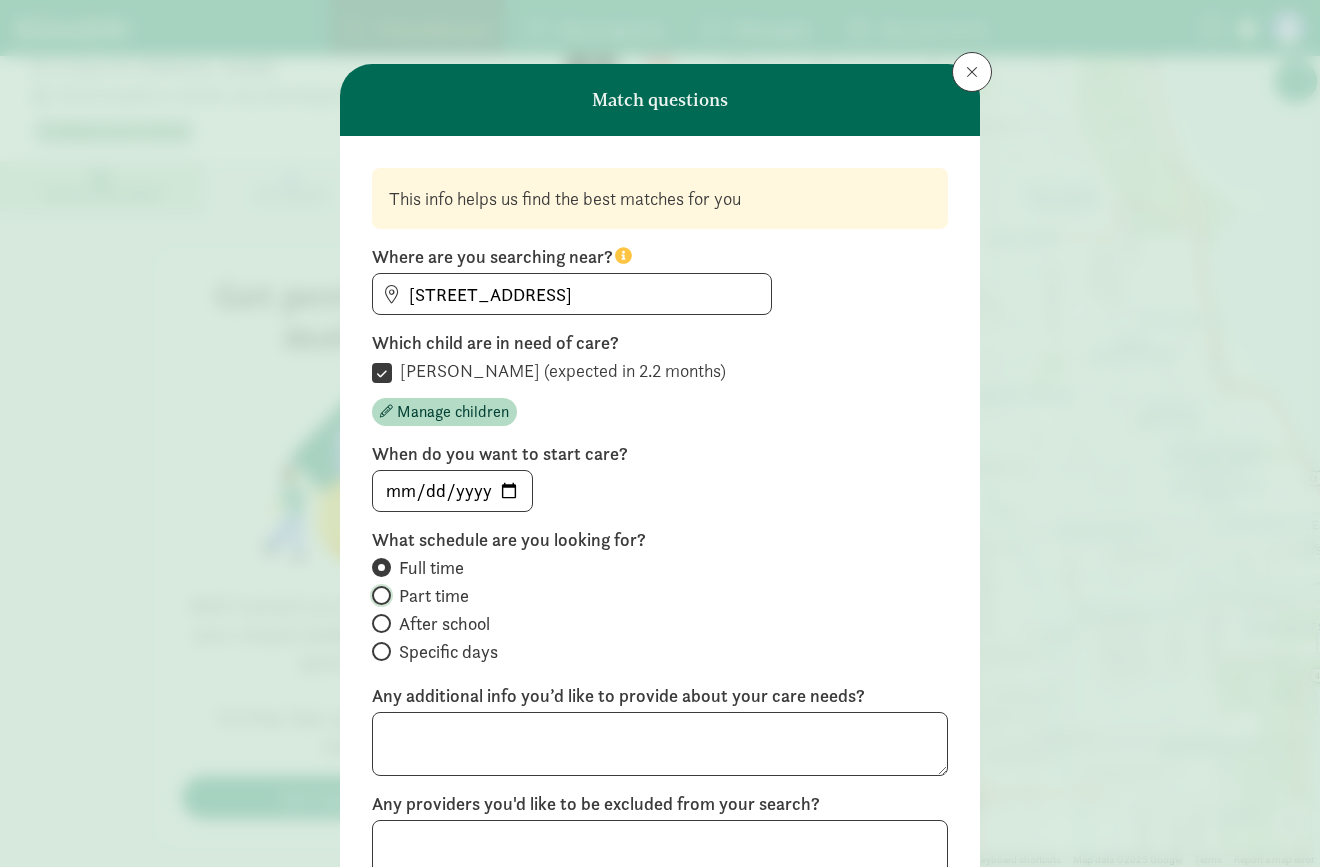 click on "Part time" at bounding box center [378, 595] 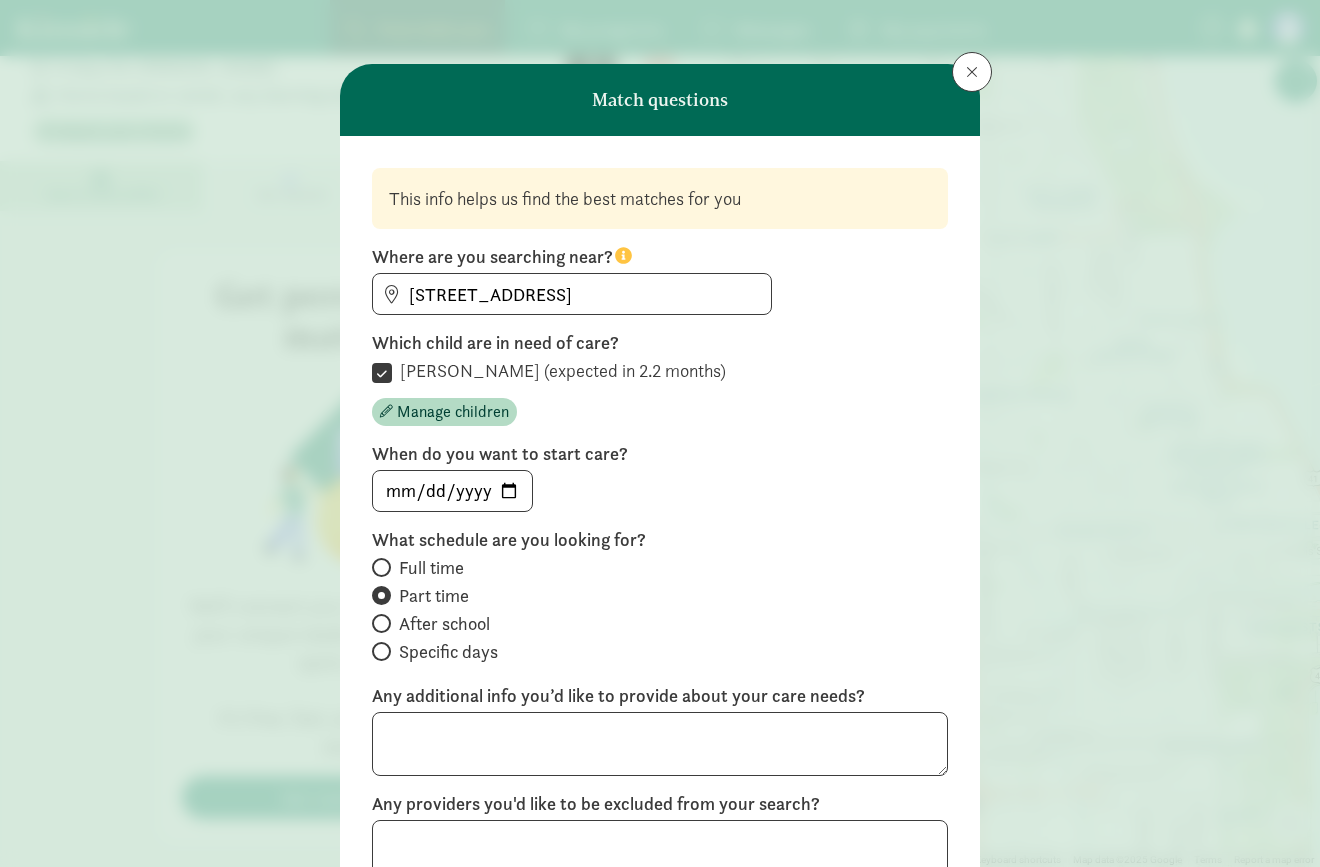 click on "Full time" at bounding box center [431, 568] 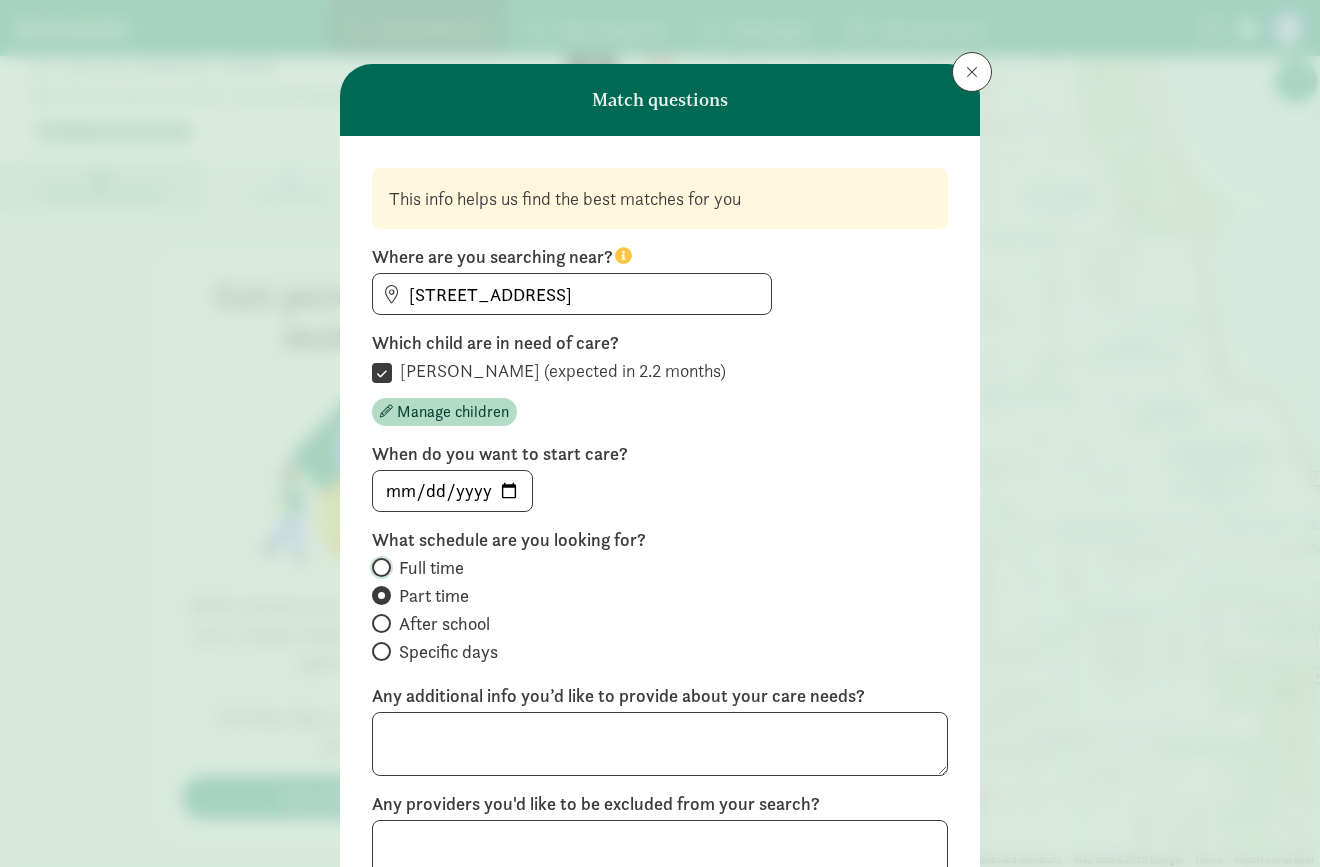click on "Full time" at bounding box center [378, 567] 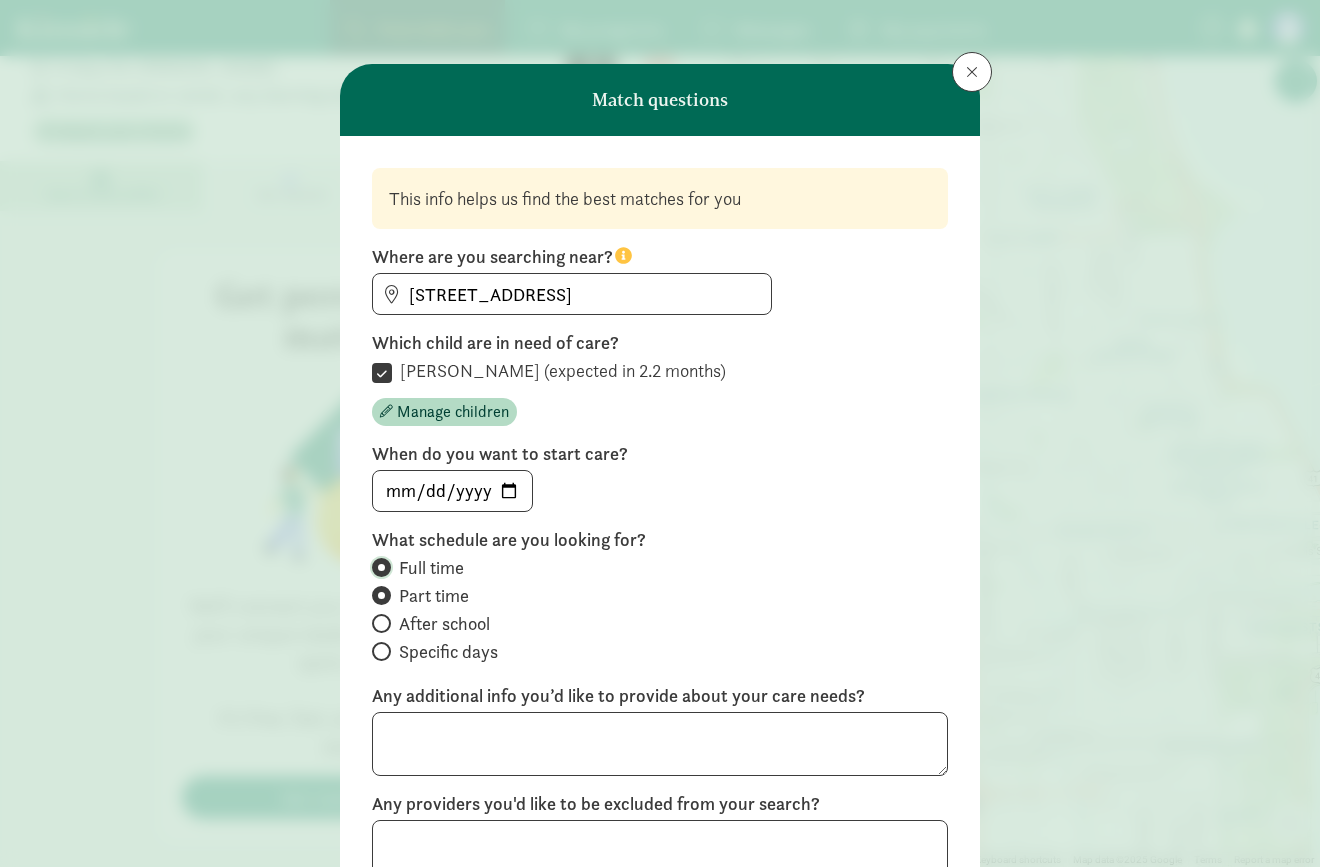 radio on "false" 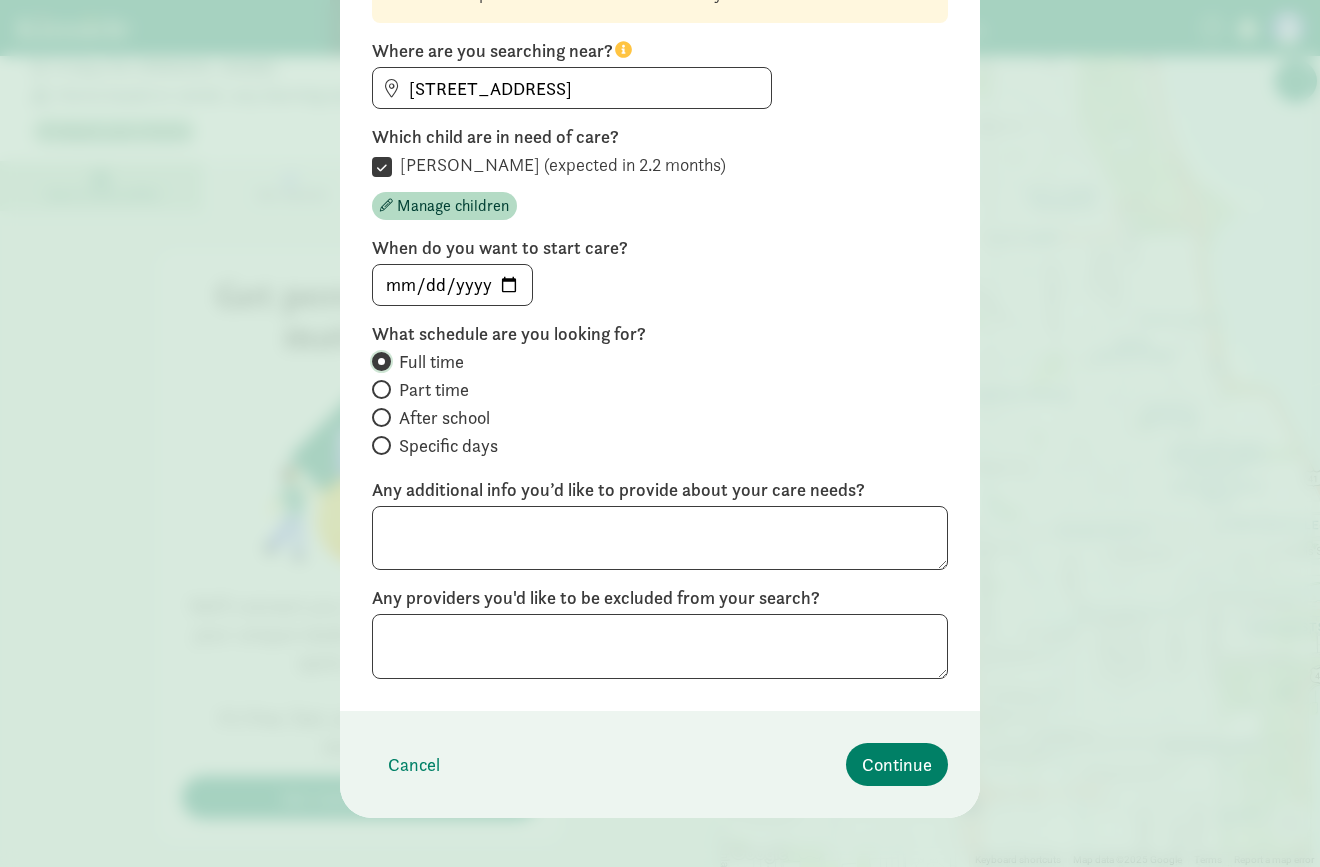 scroll, scrollTop: 221, scrollLeft: 0, axis: vertical 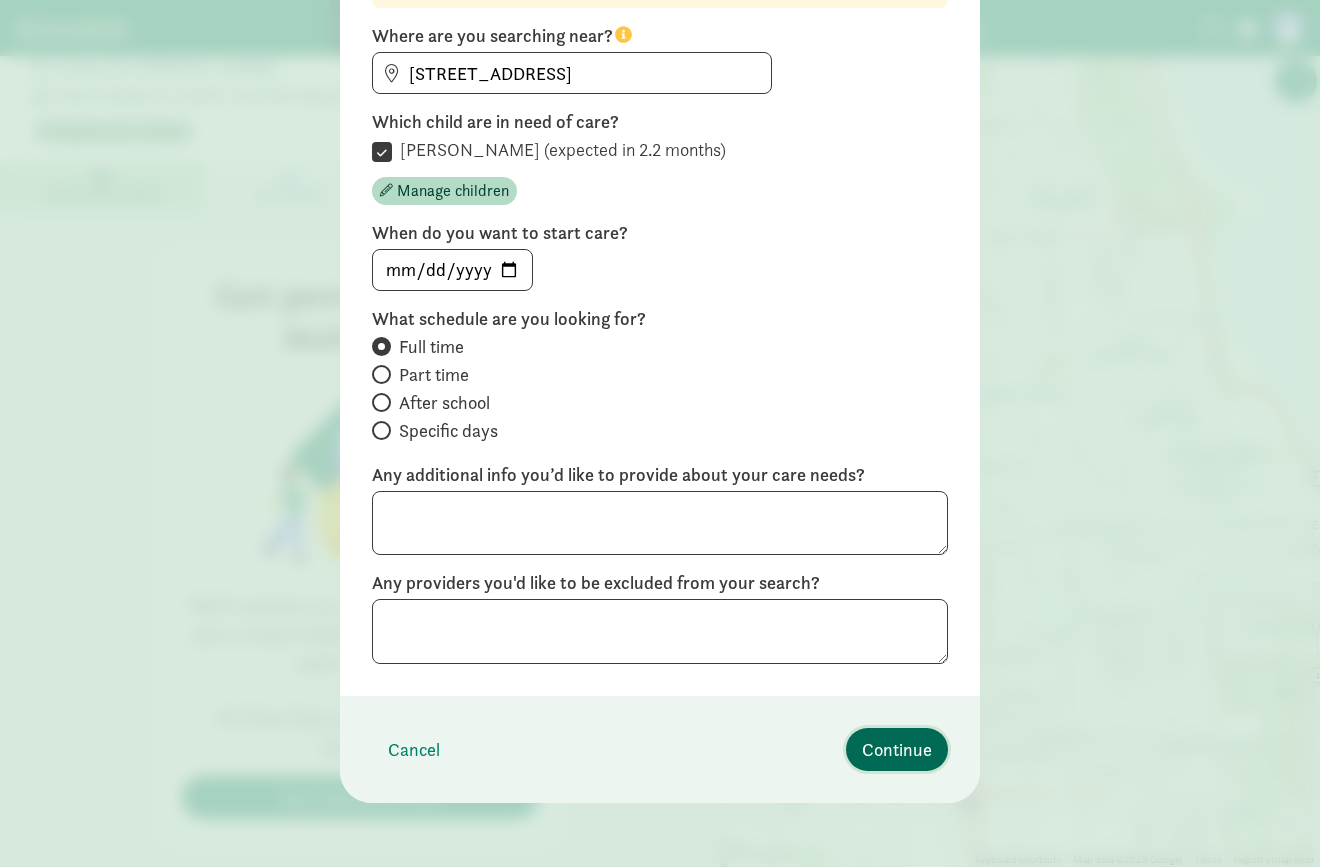 click on "Continue" at bounding box center (897, 749) 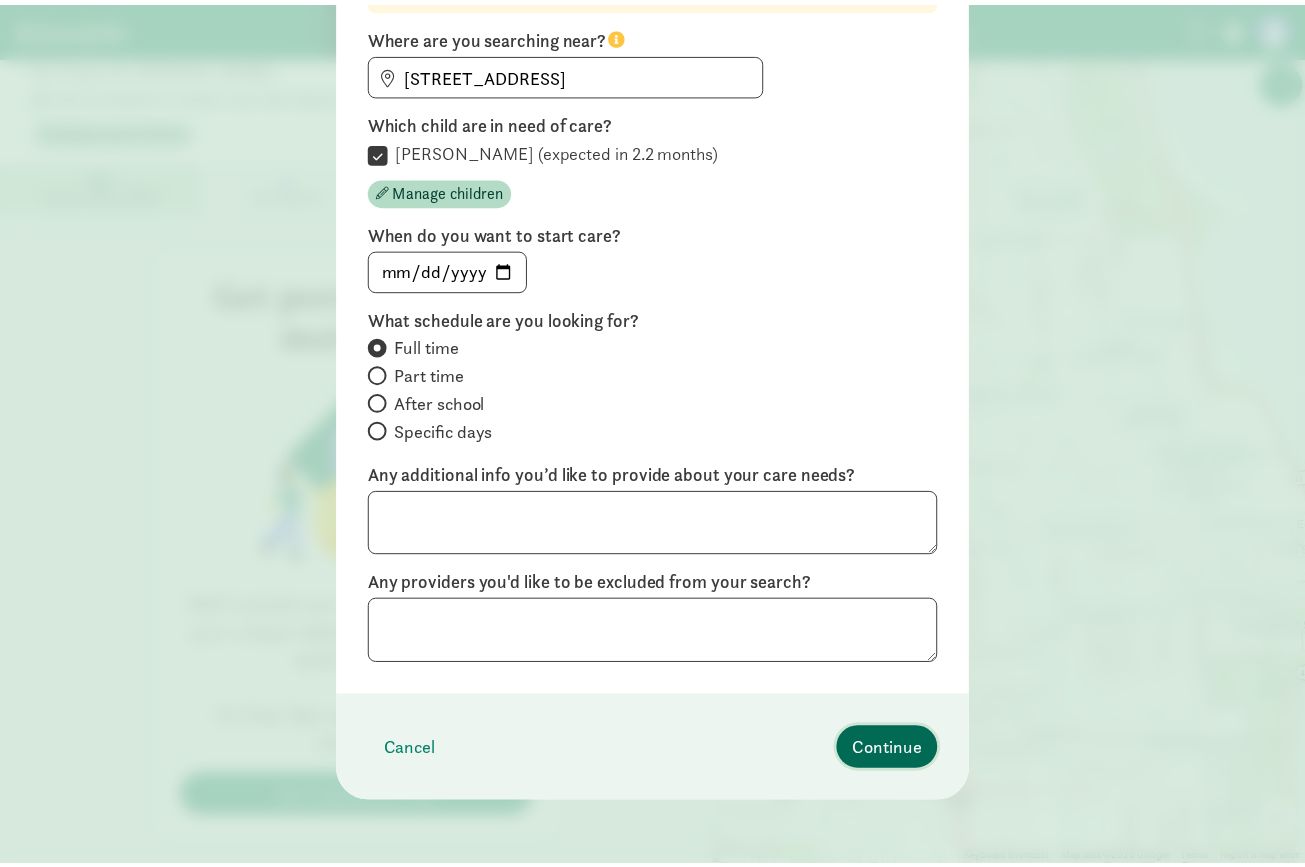 scroll, scrollTop: 54, scrollLeft: 0, axis: vertical 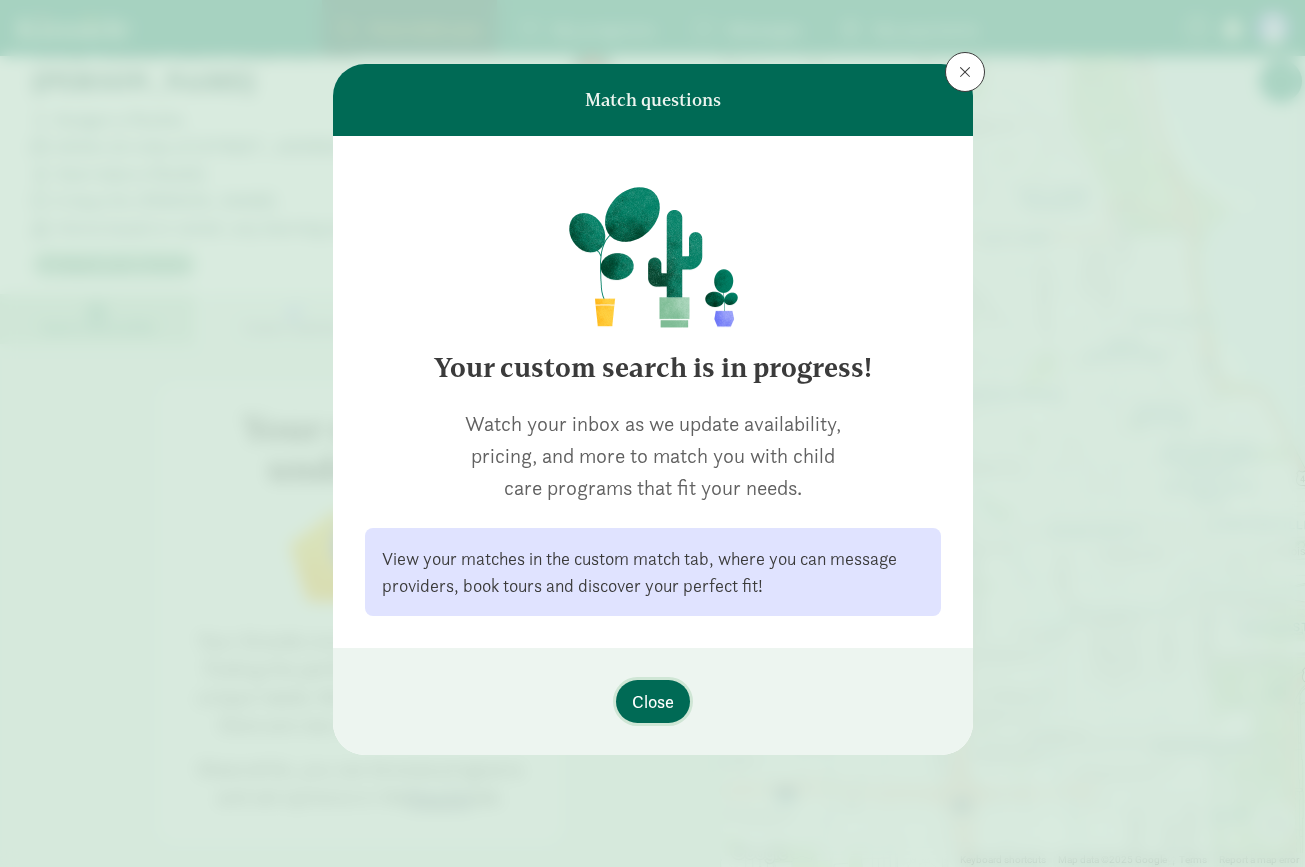 click on "Close" 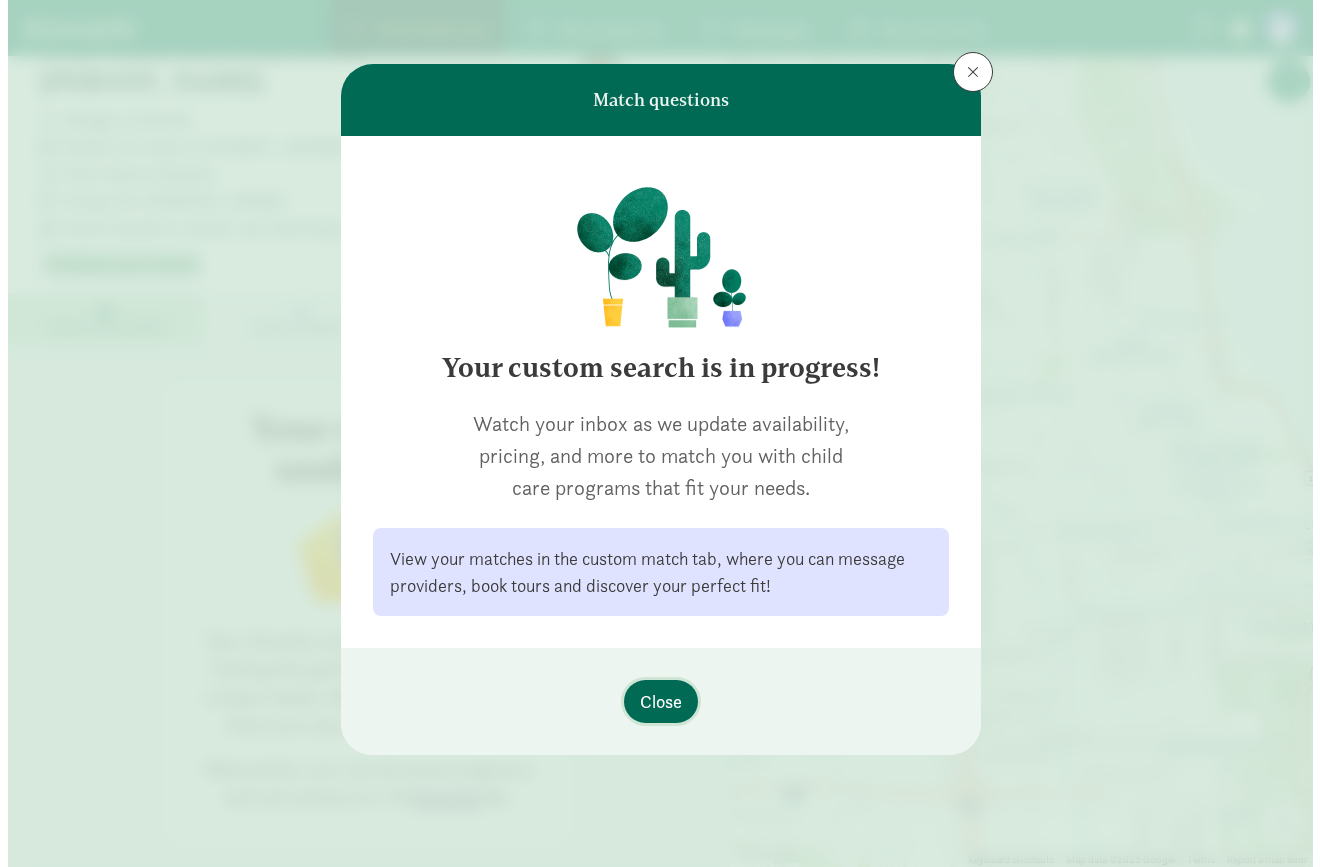 scroll, scrollTop: 0, scrollLeft: 0, axis: both 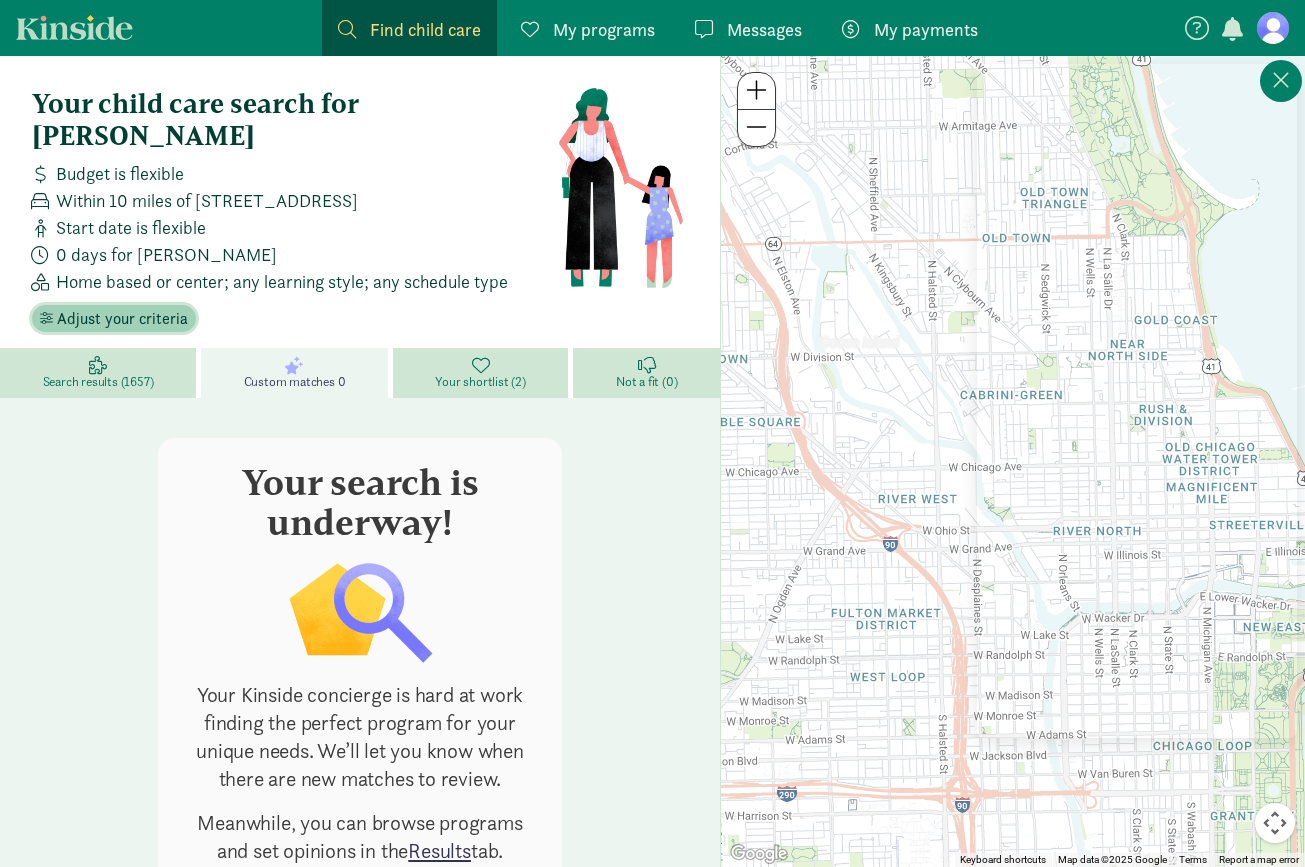 click on "Adjust your criteria" at bounding box center (122, 319) 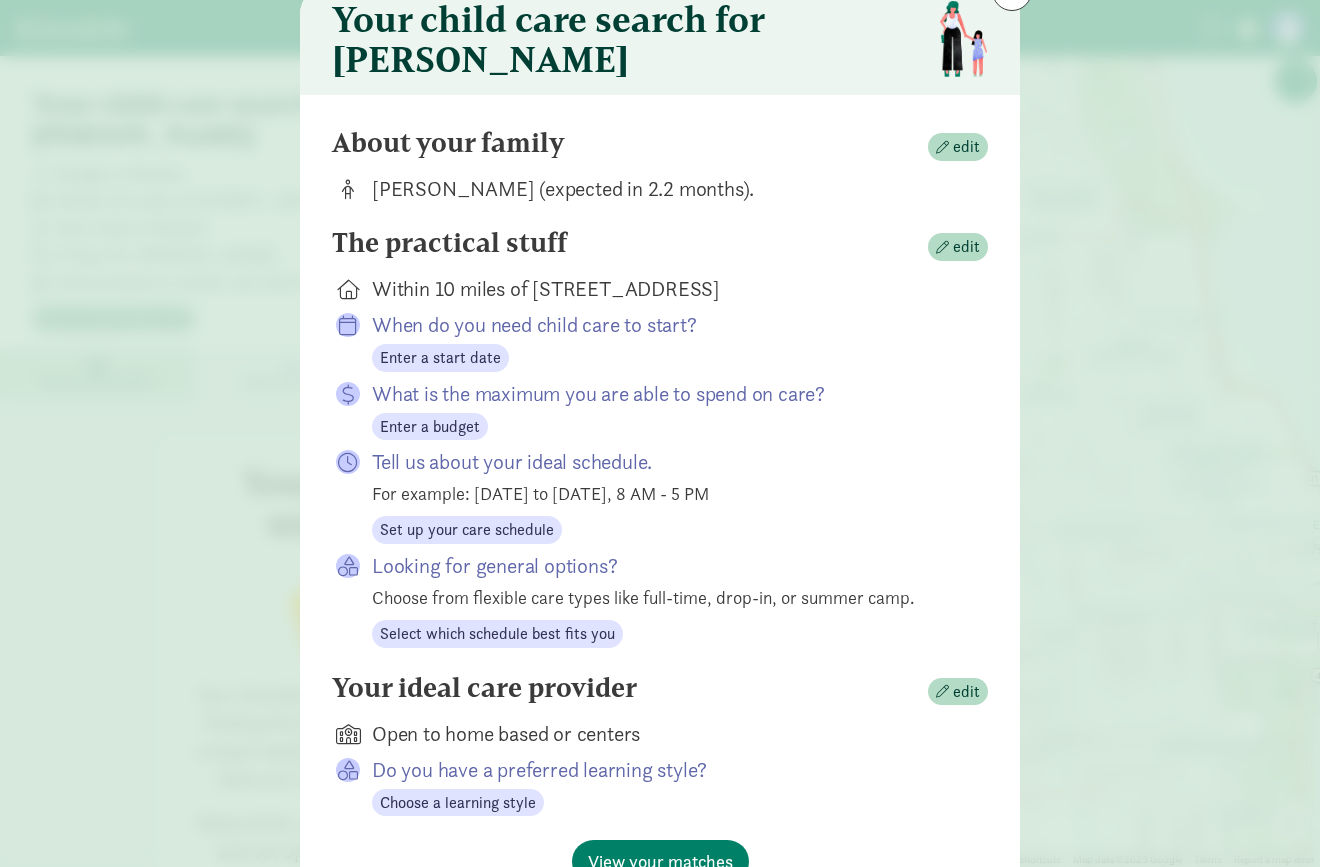 scroll, scrollTop: 207, scrollLeft: 0, axis: vertical 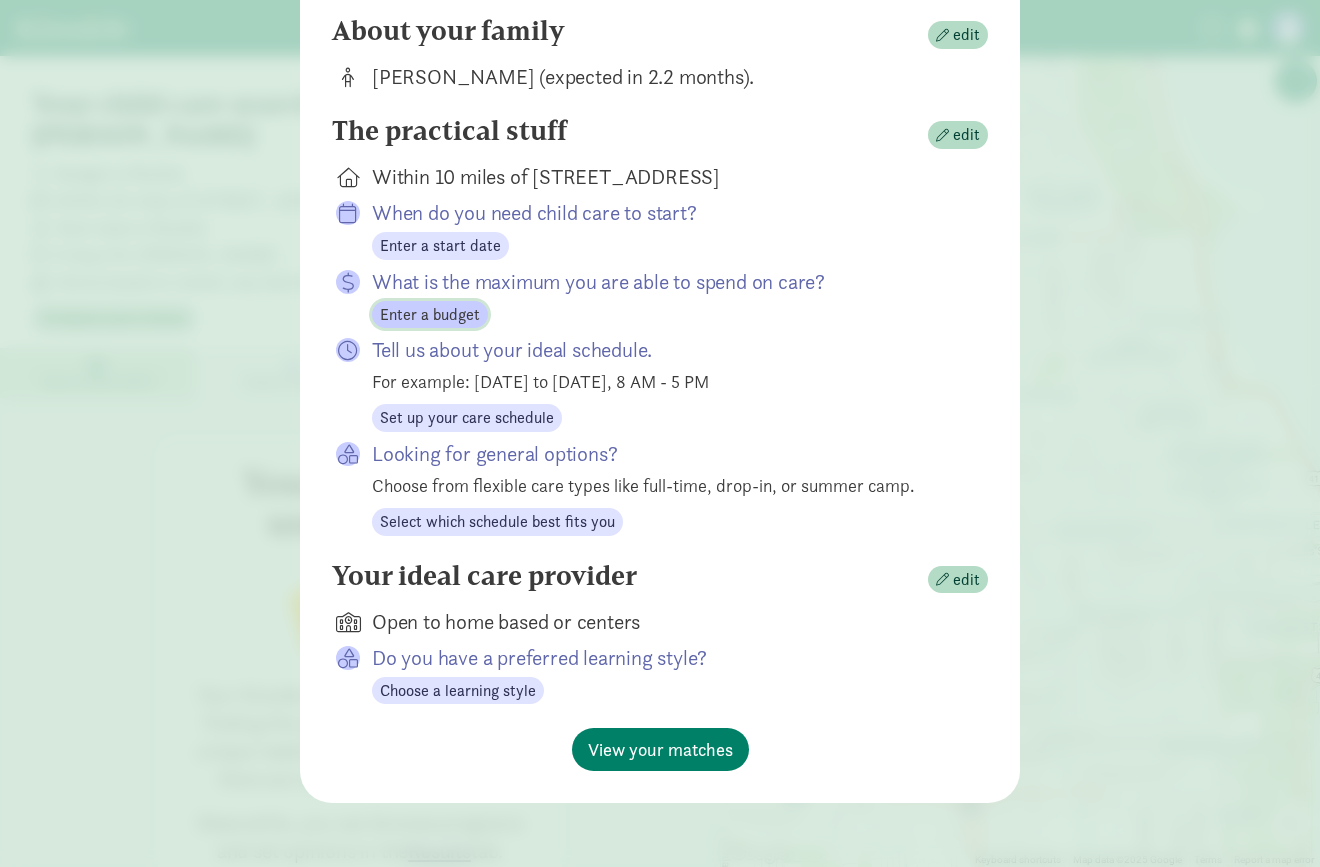 click on "Enter a budget" at bounding box center (430, 315) 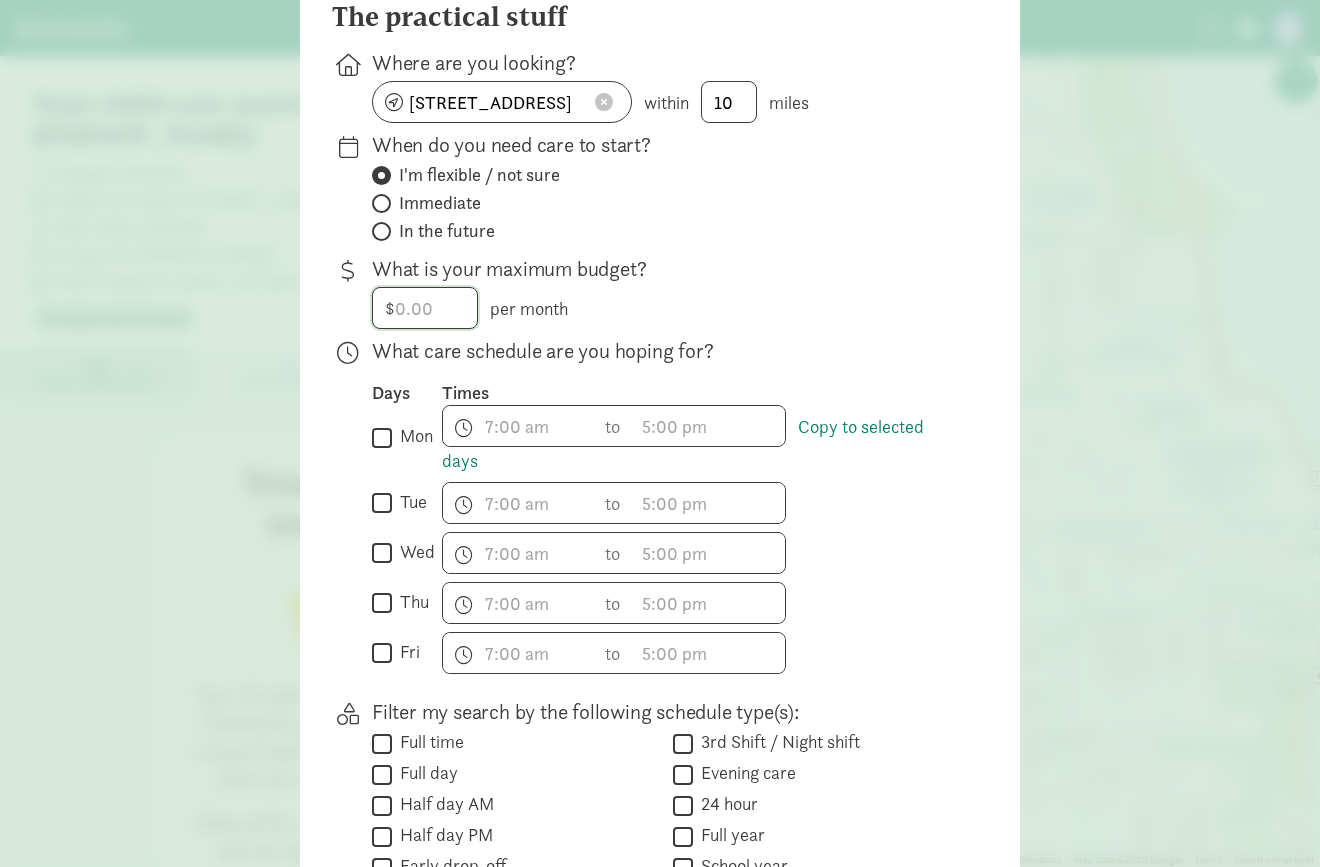 click 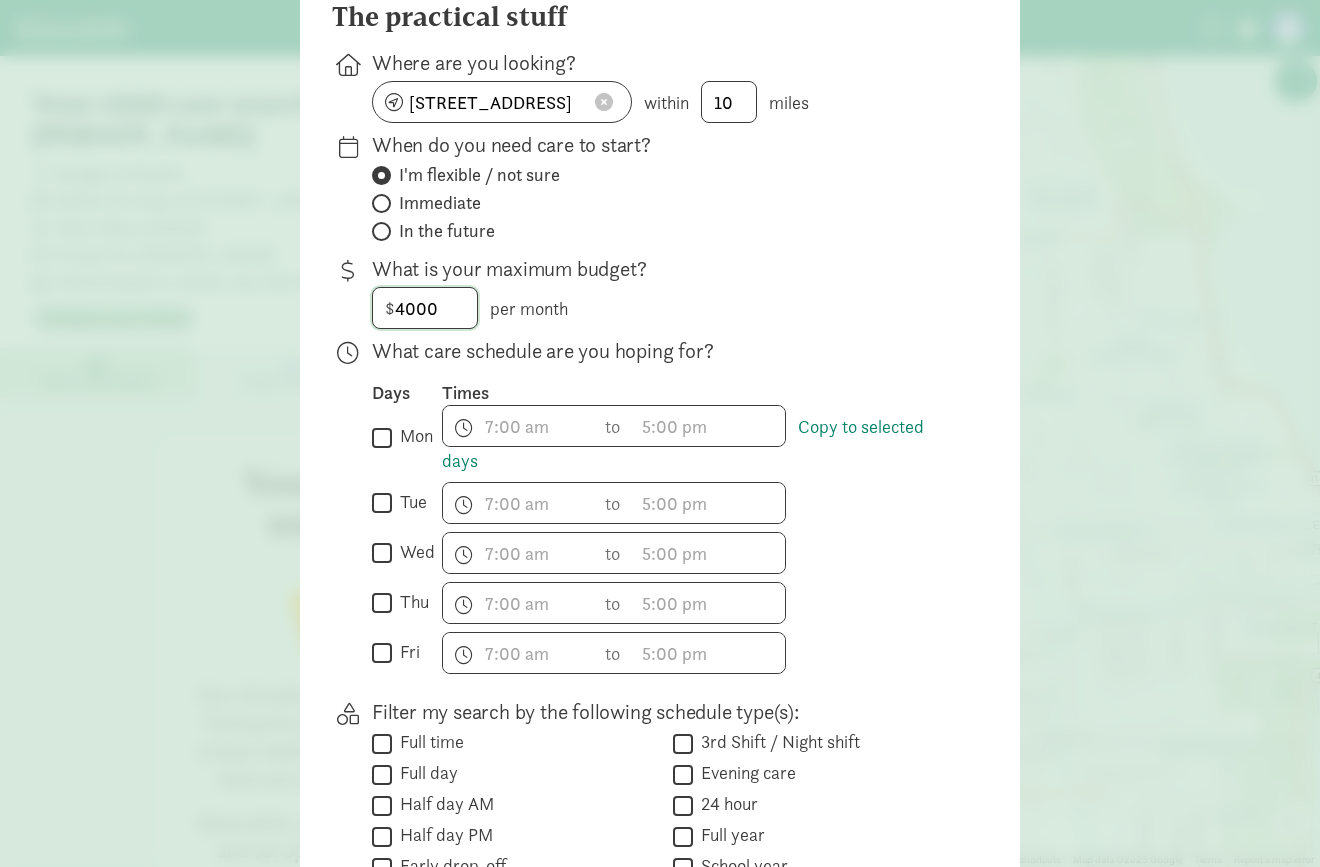 type on "4000" 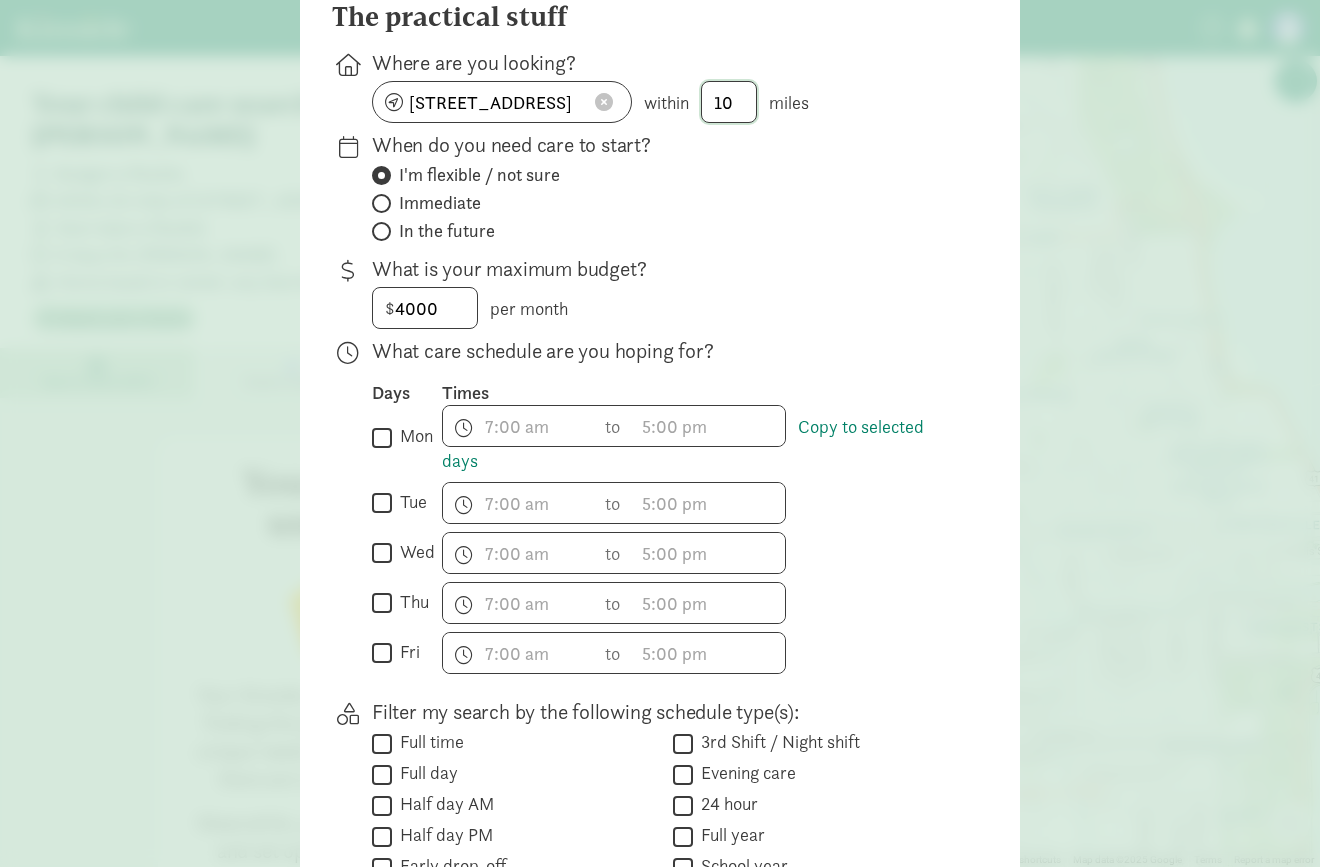 click on "10" 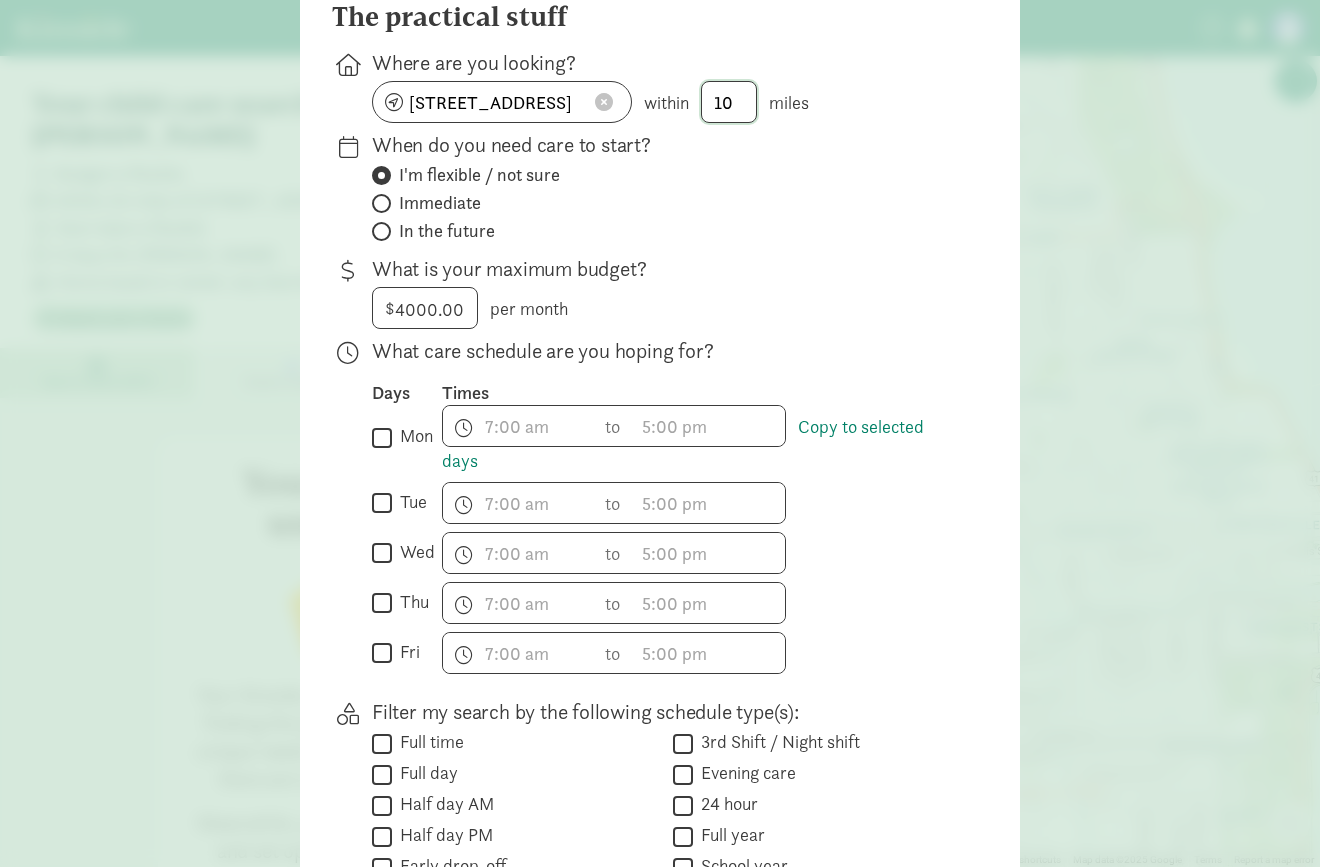 type on "1" 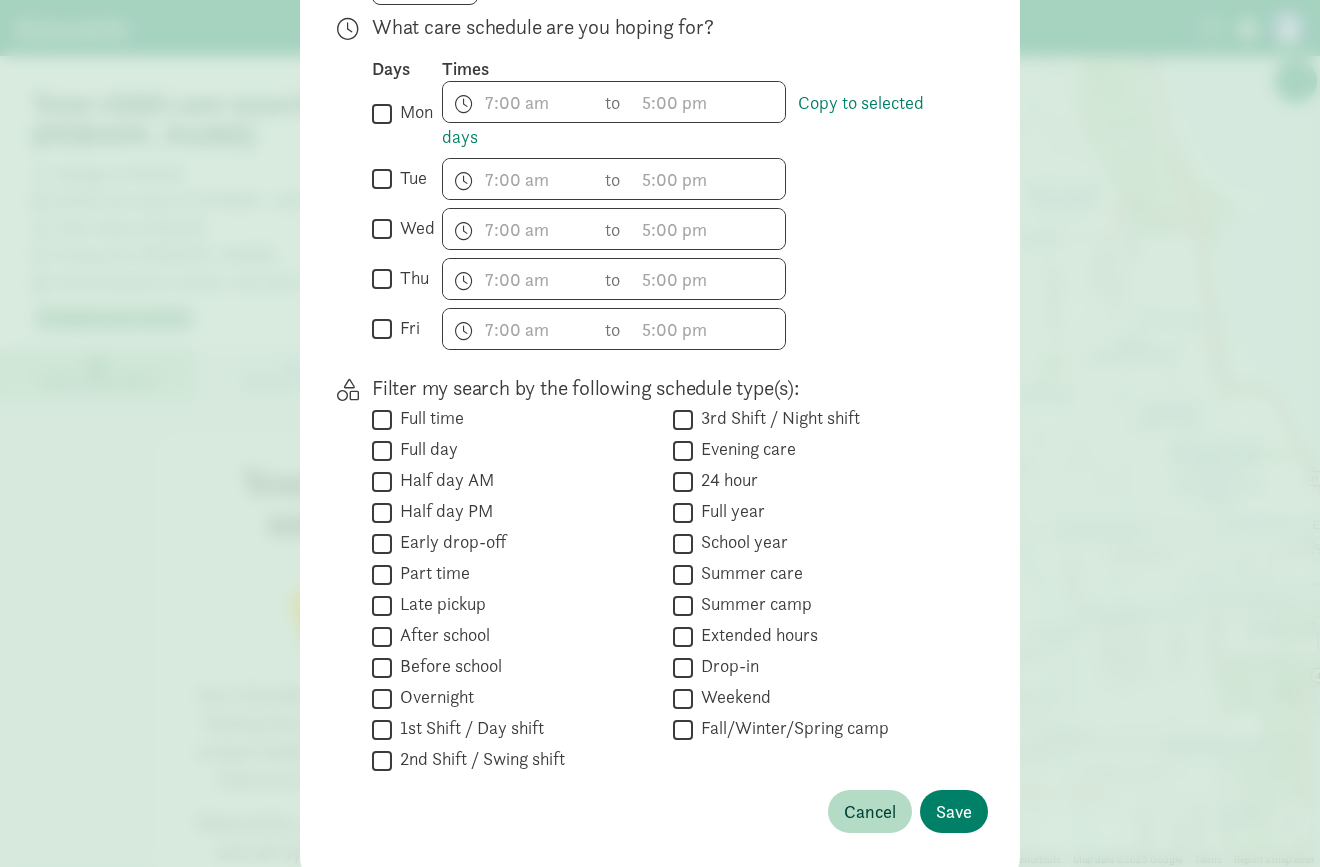 scroll, scrollTop: 549, scrollLeft: 0, axis: vertical 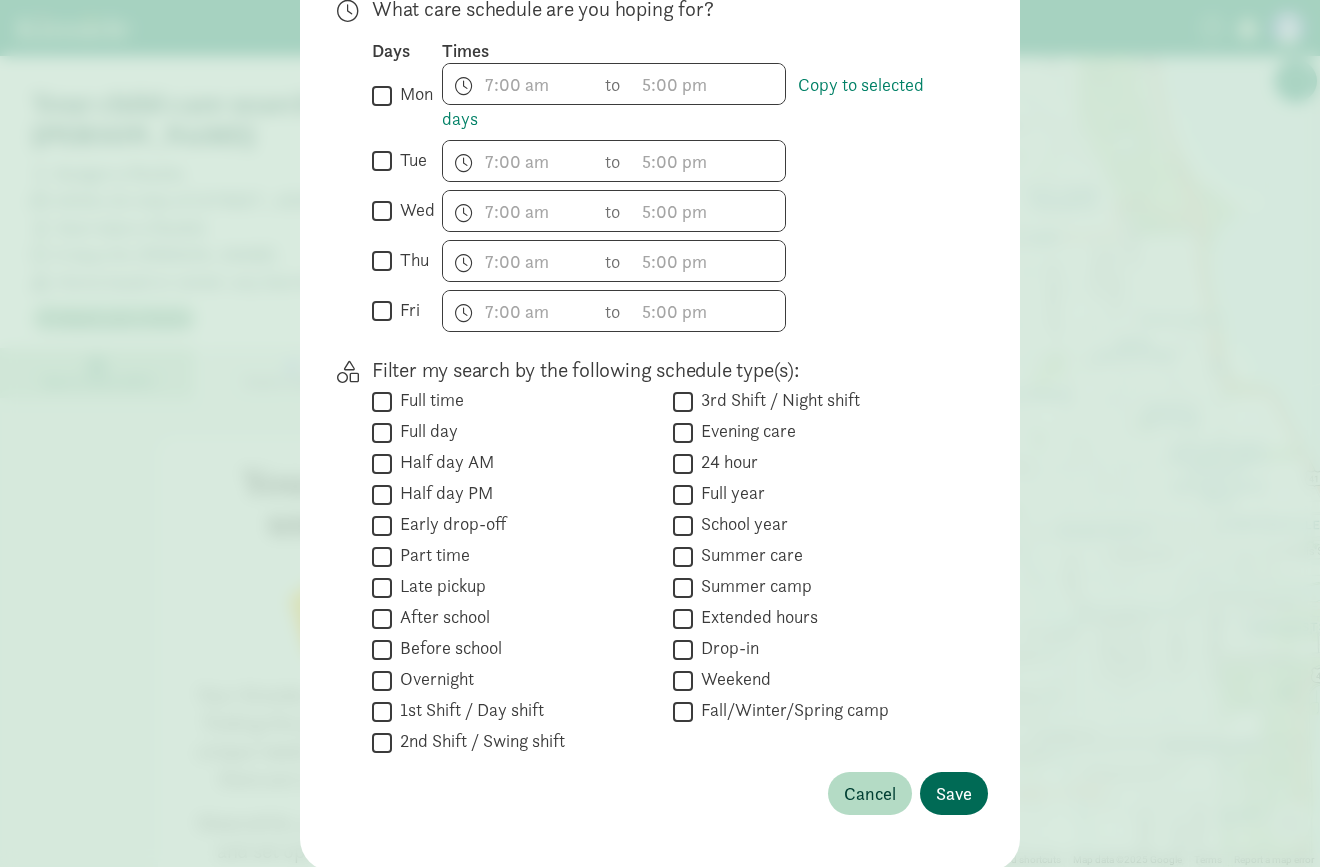 type on "2" 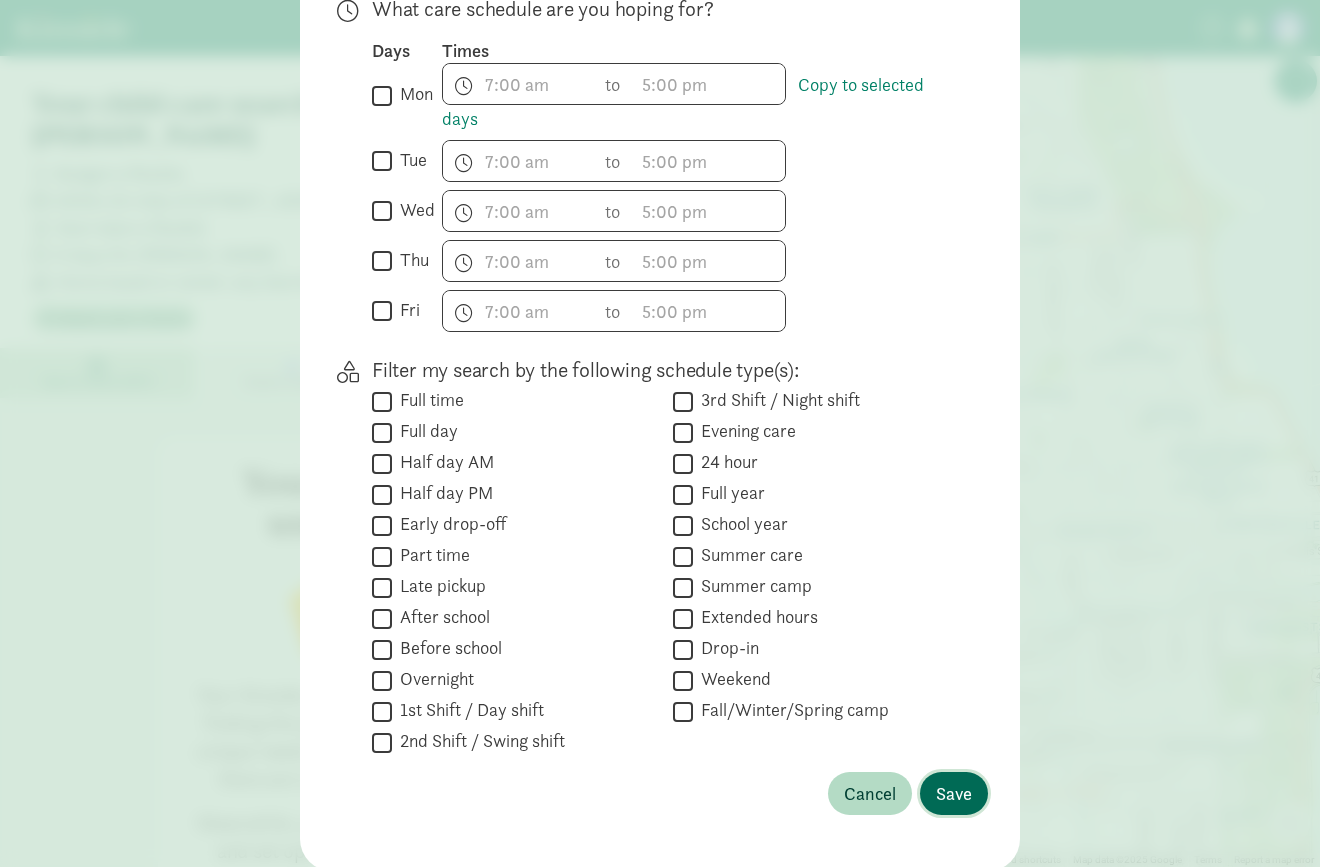 click on "Save" at bounding box center [954, 793] 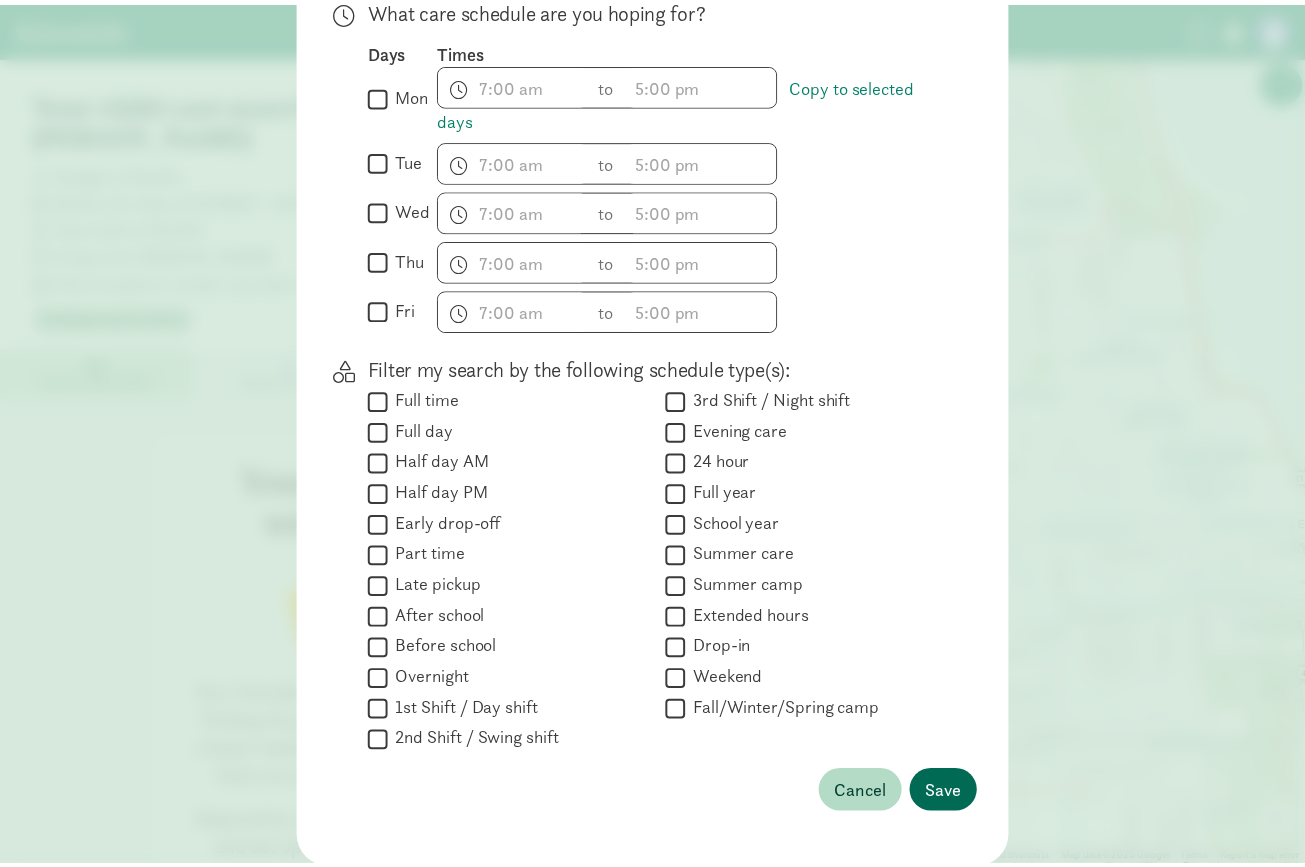 scroll, scrollTop: 207, scrollLeft: 0, axis: vertical 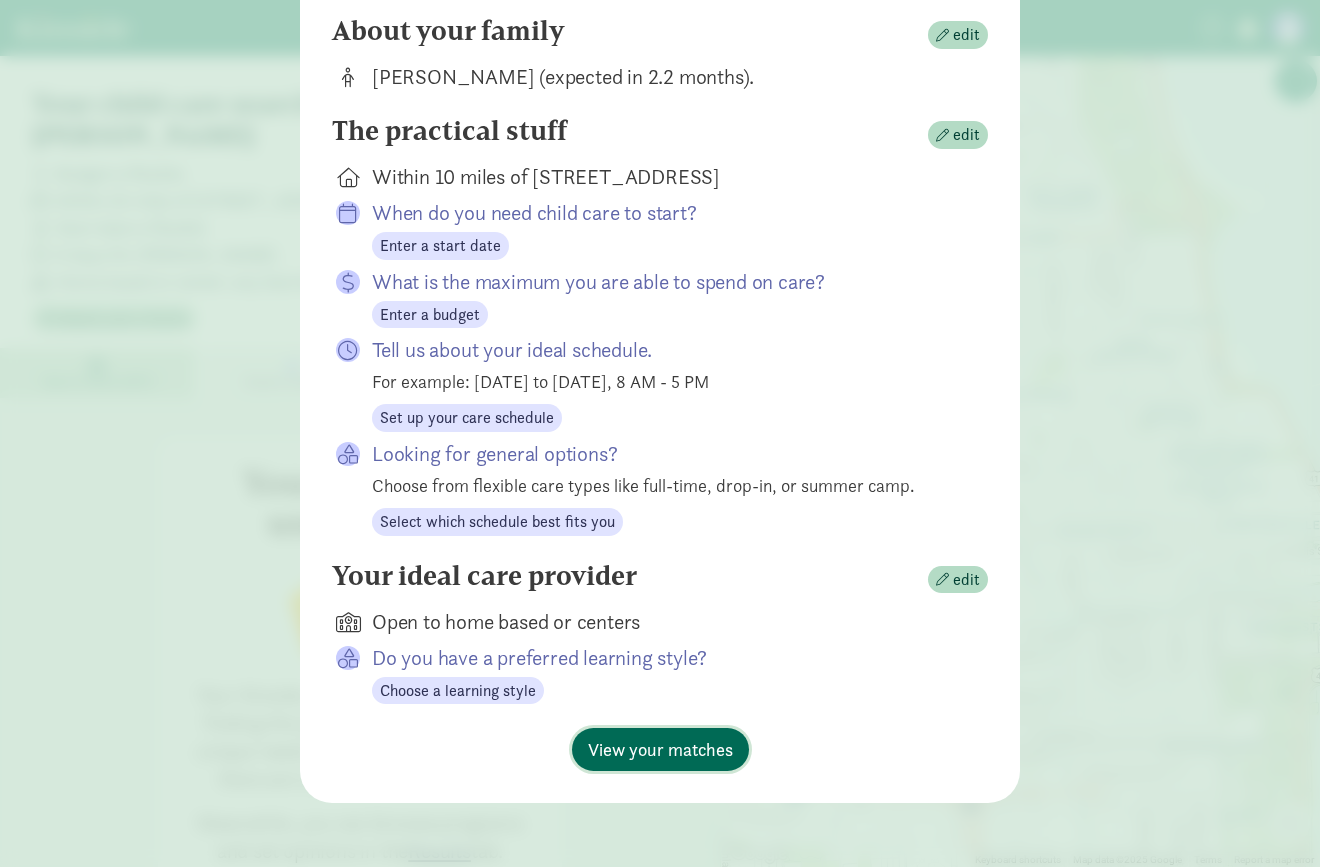 click on "View your matches" at bounding box center (660, 749) 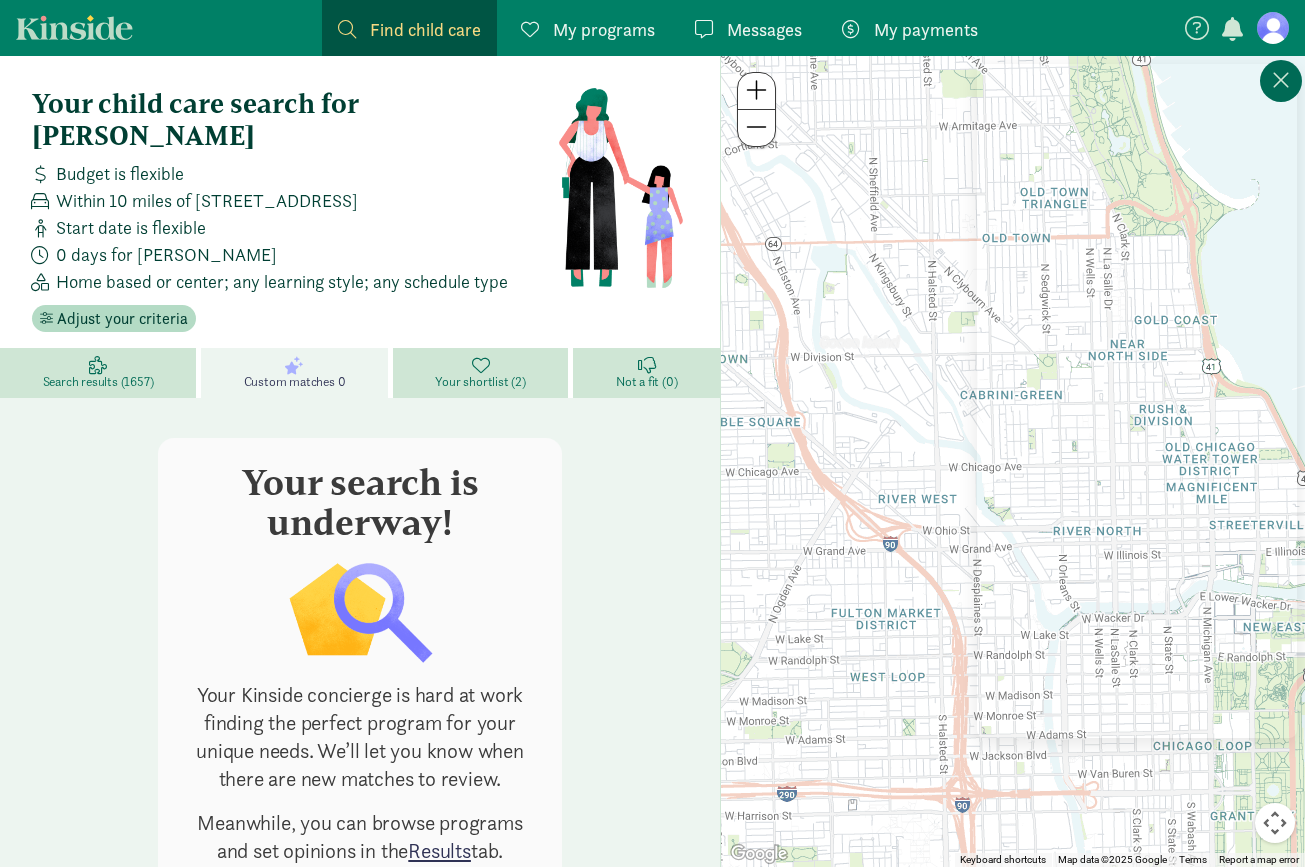 click at bounding box center [1281, 80] 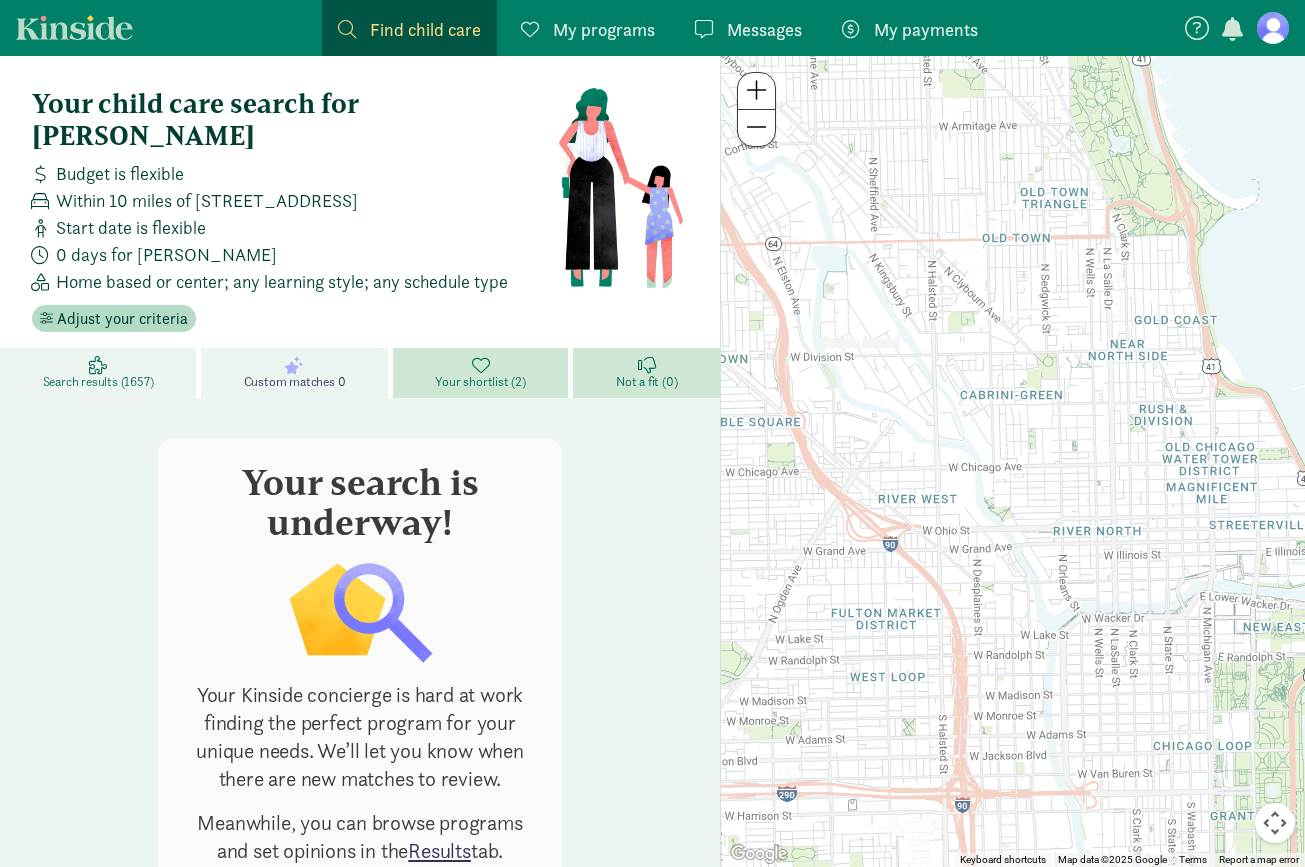 click on "Search results (1657)" at bounding box center [98, 382] 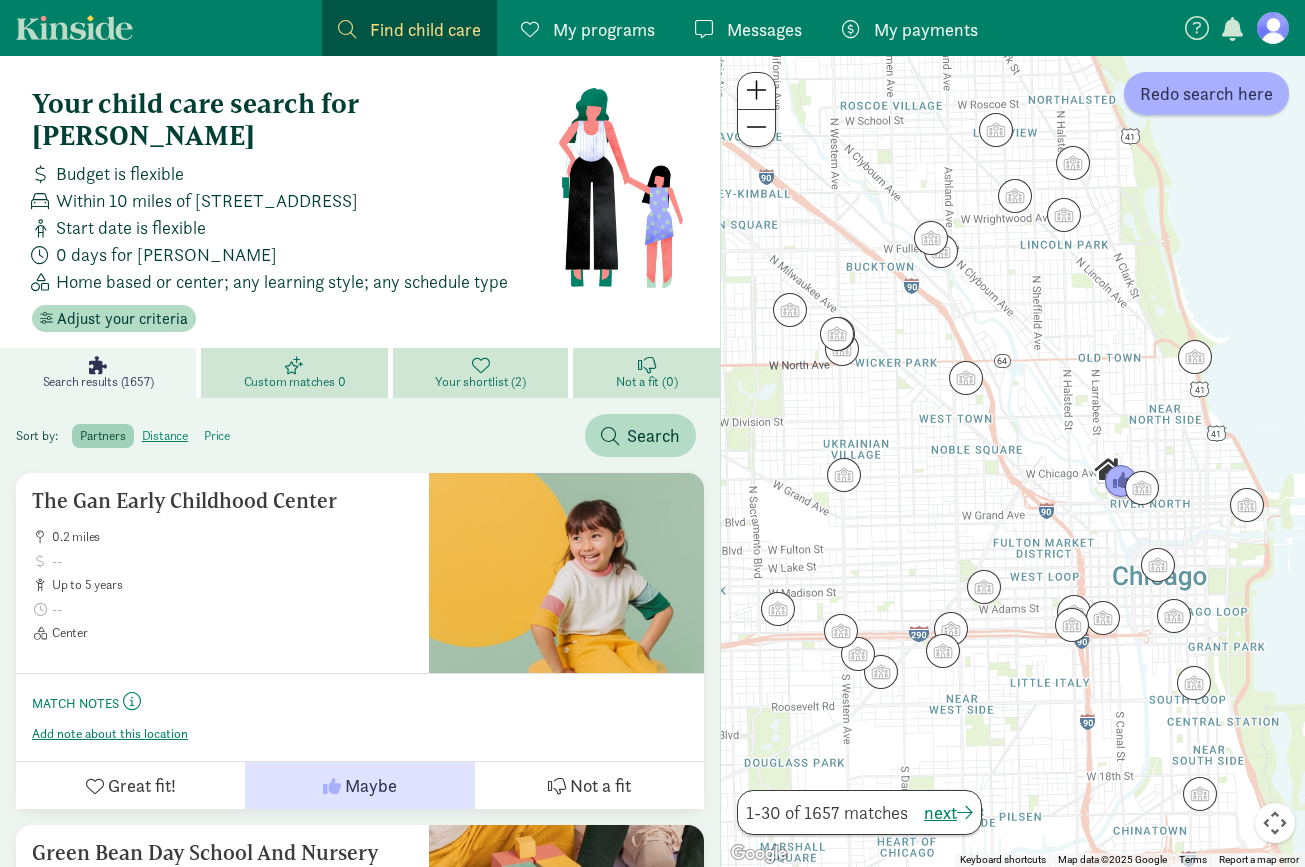 click on "price" 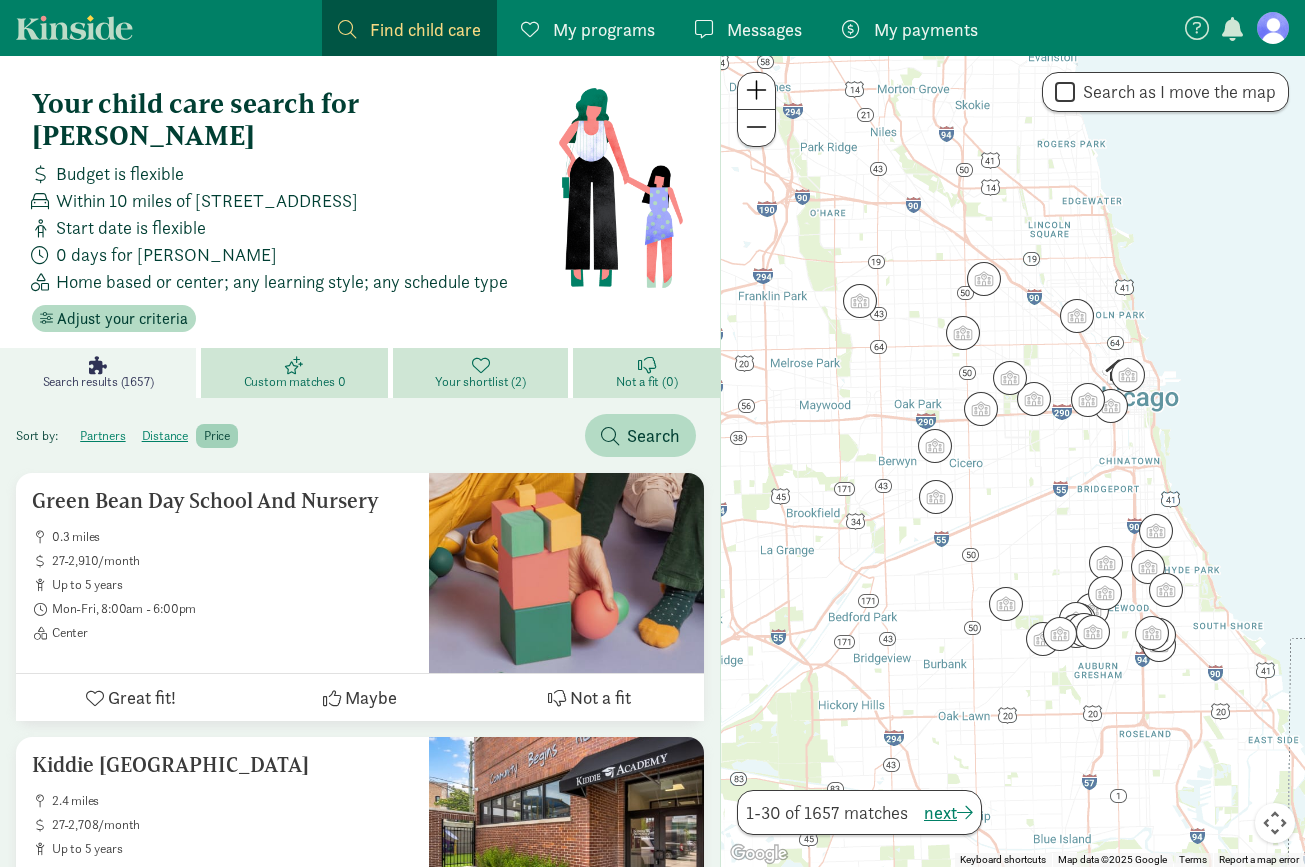 click on "price" 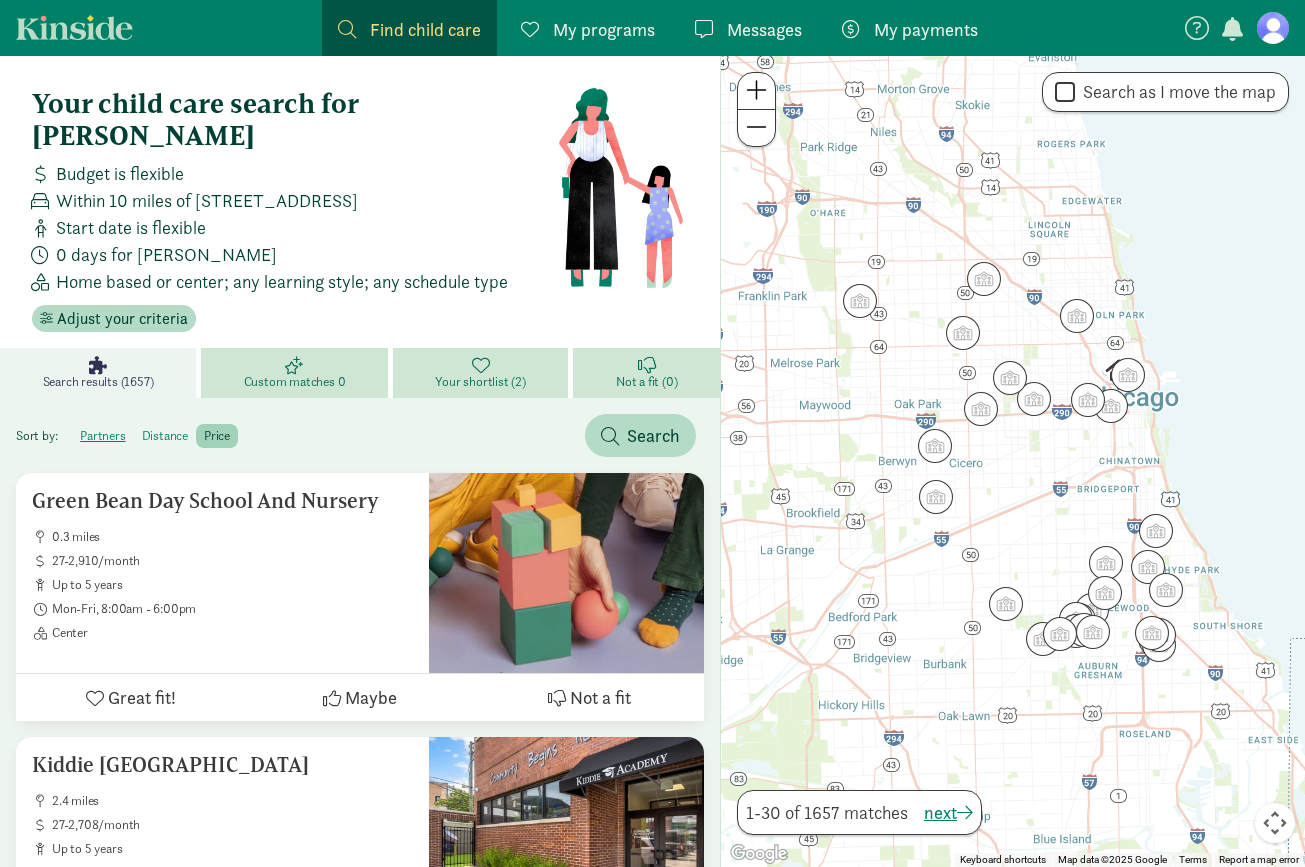 click on "distance" 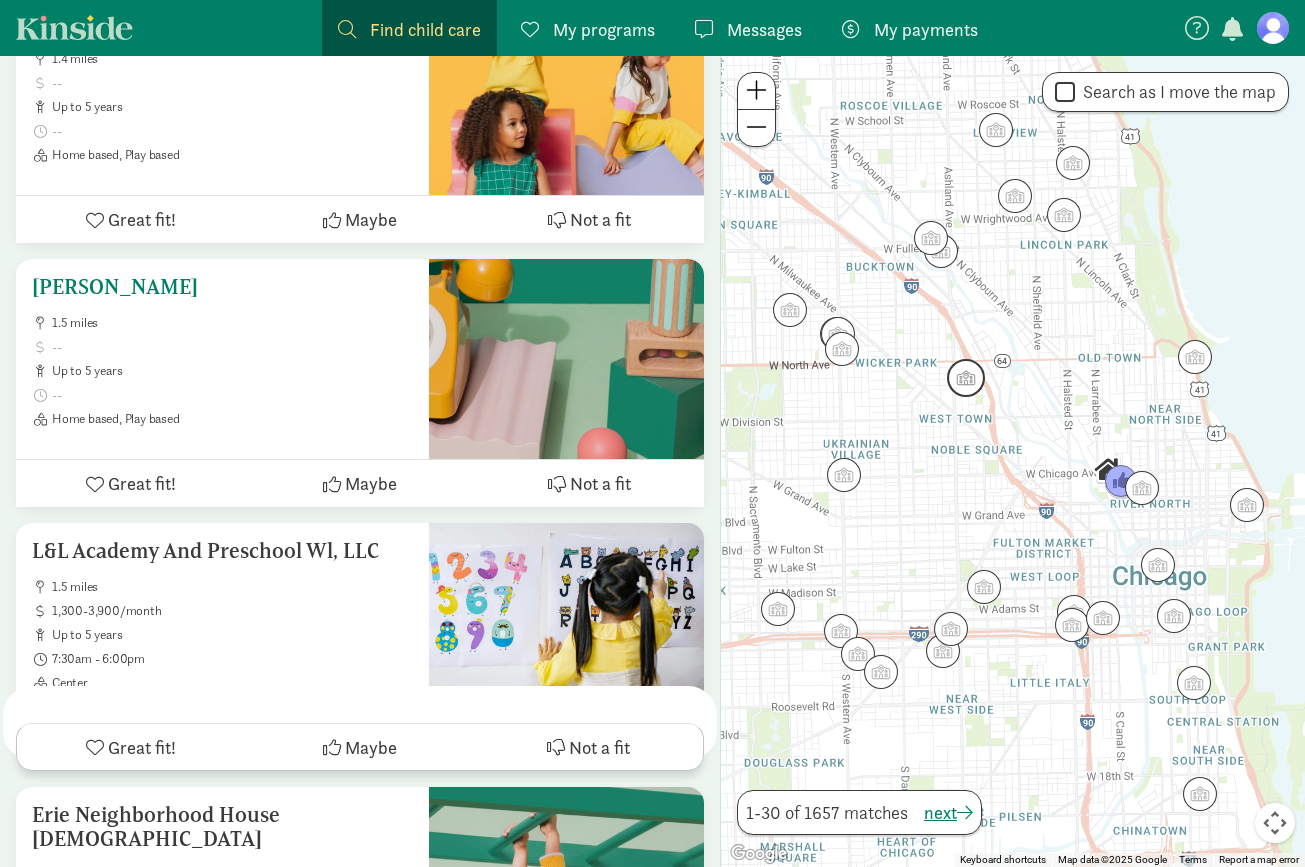 scroll, scrollTop: 2696, scrollLeft: 0, axis: vertical 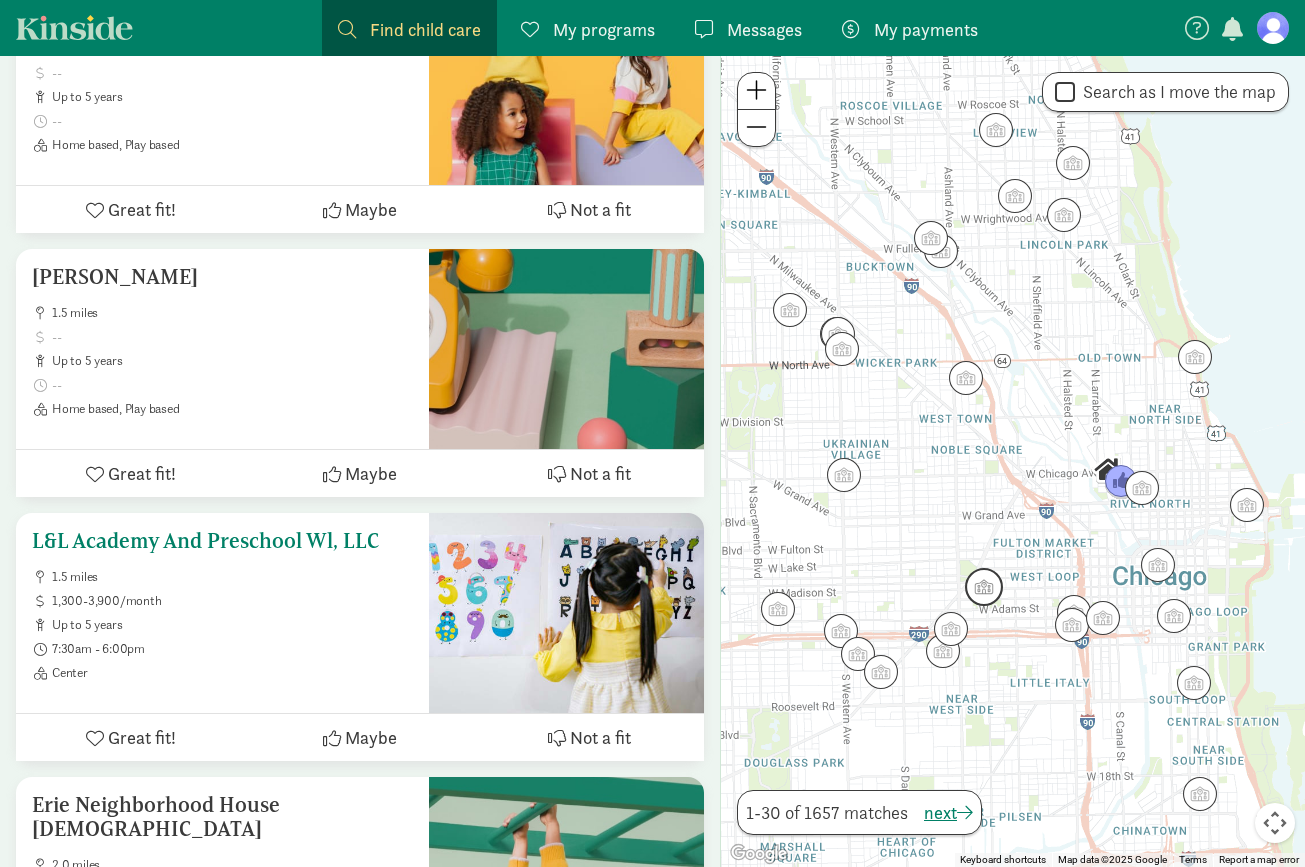 click on "1,300-3,900/month" at bounding box center [232, 601] 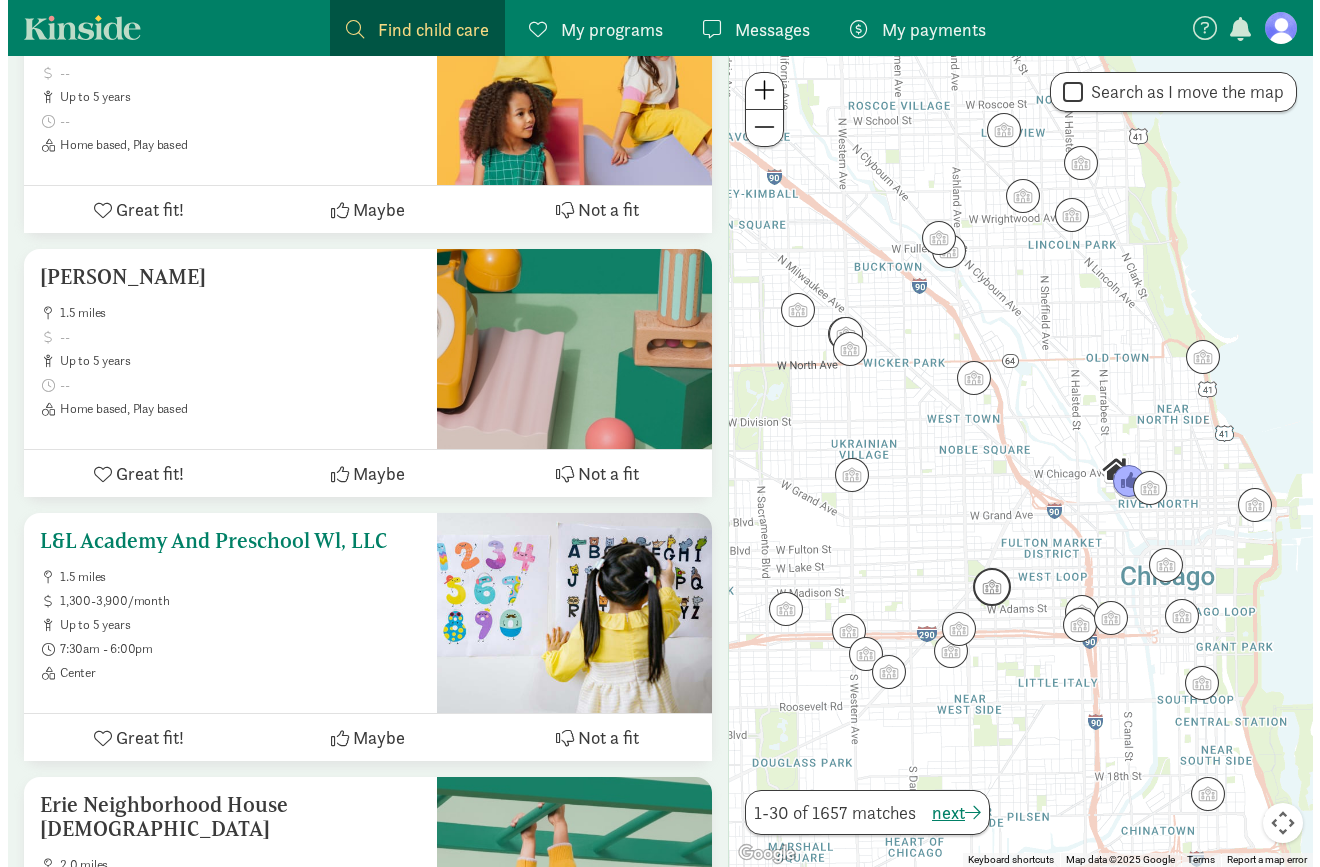 scroll, scrollTop: 0, scrollLeft: 0, axis: both 